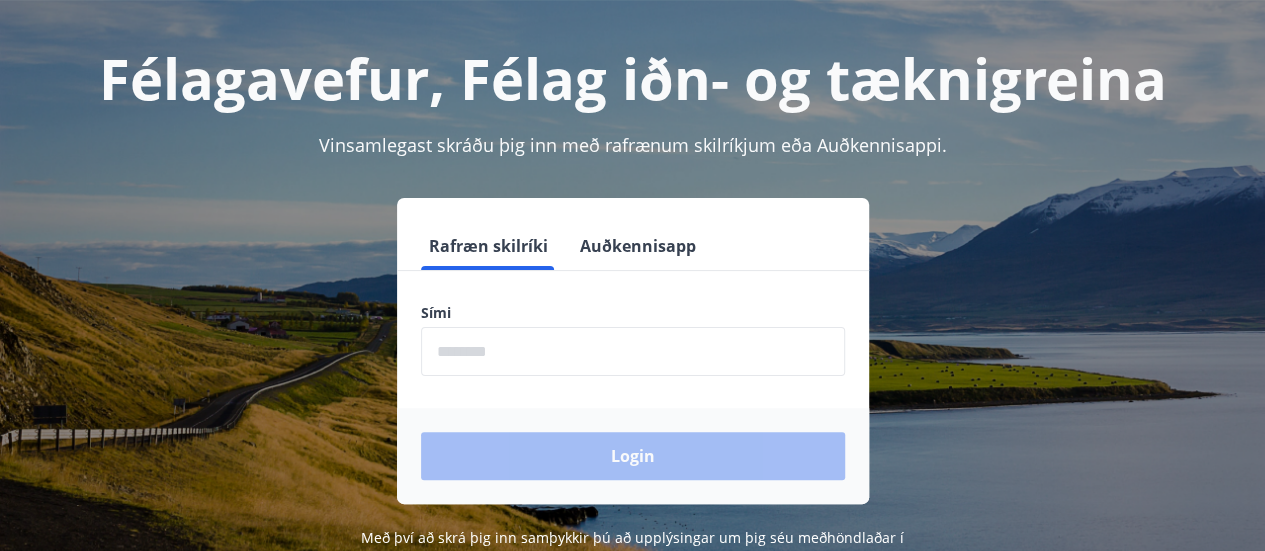scroll, scrollTop: 200, scrollLeft: 0, axis: vertical 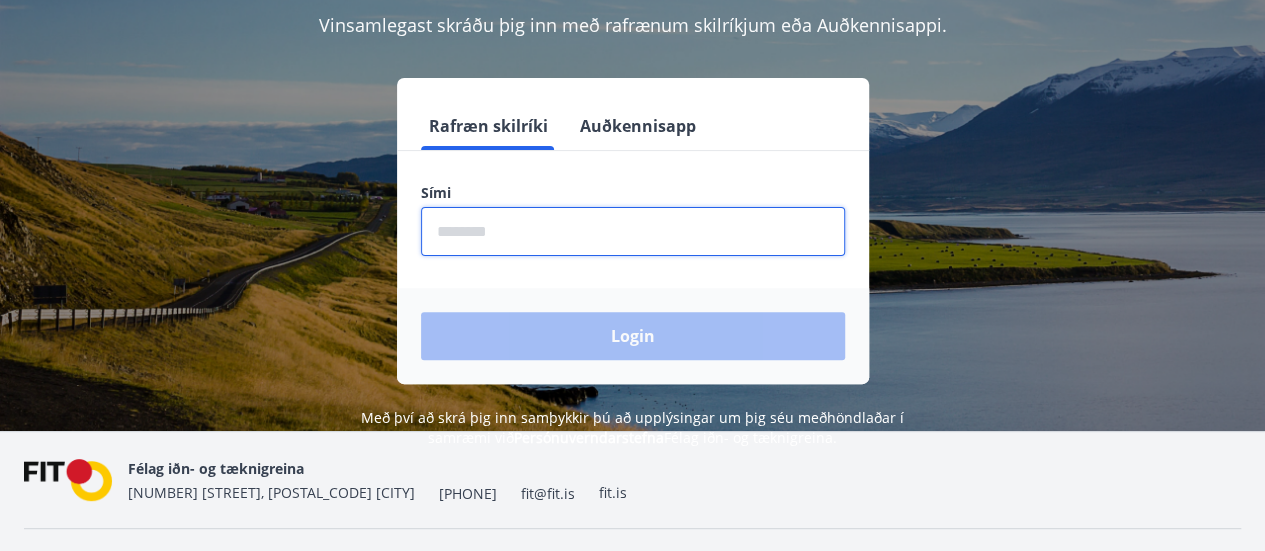 click at bounding box center [633, 231] 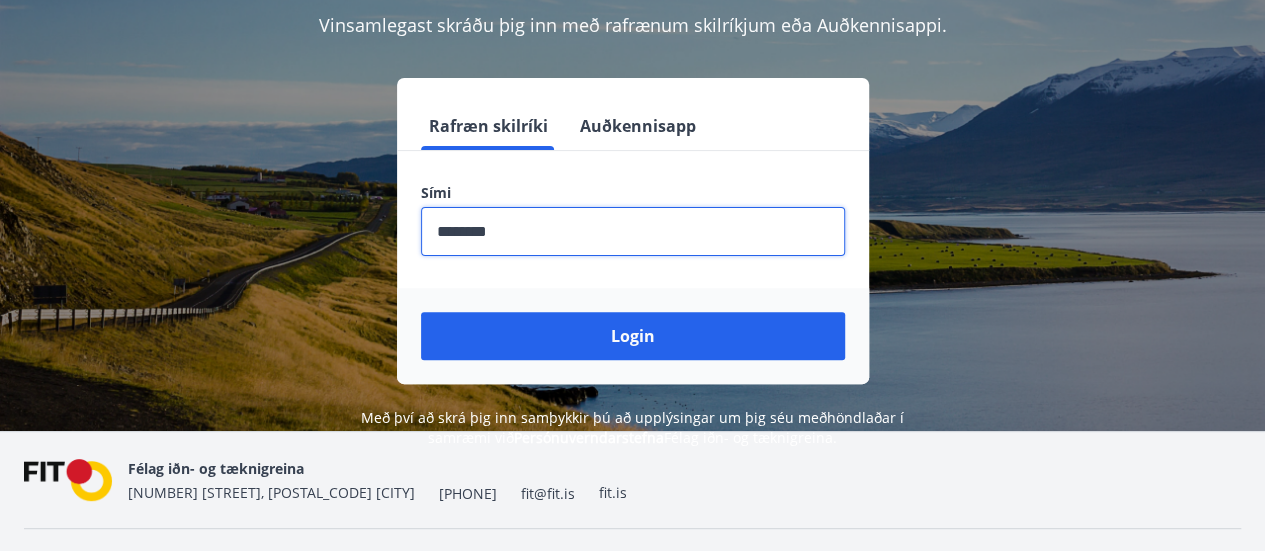 type on "********" 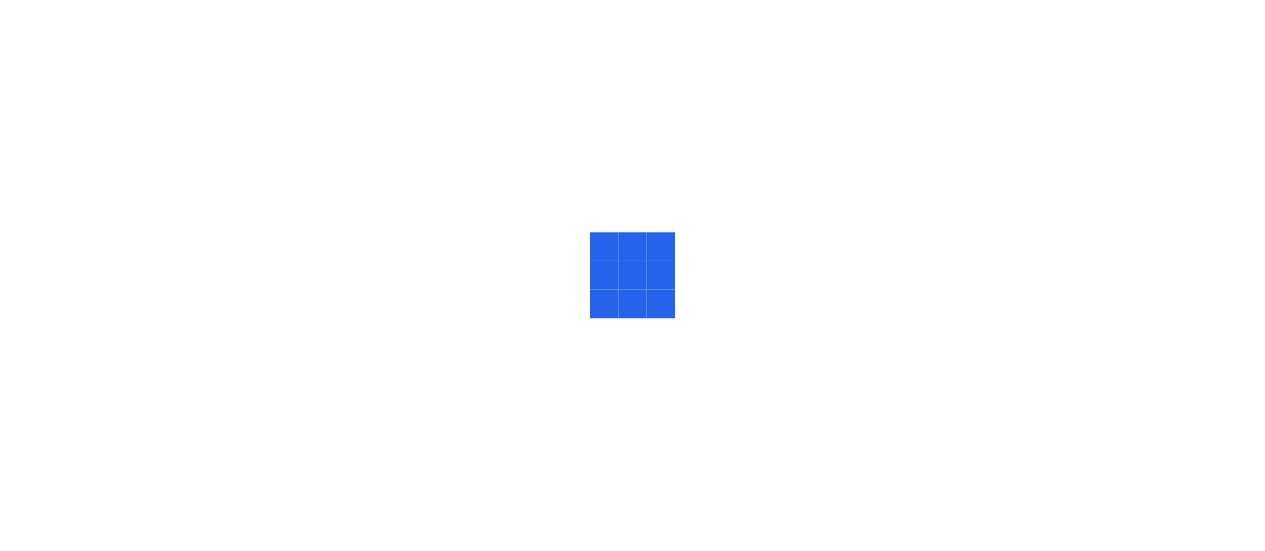 scroll, scrollTop: 0, scrollLeft: 0, axis: both 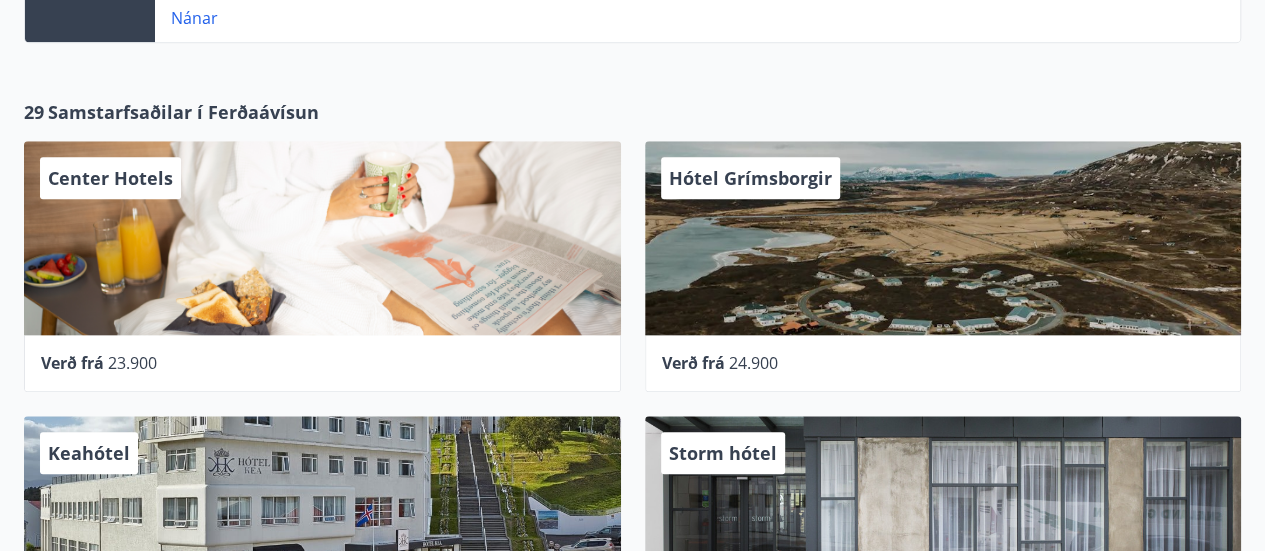 click on "Center Hotels" at bounding box center [322, 238] 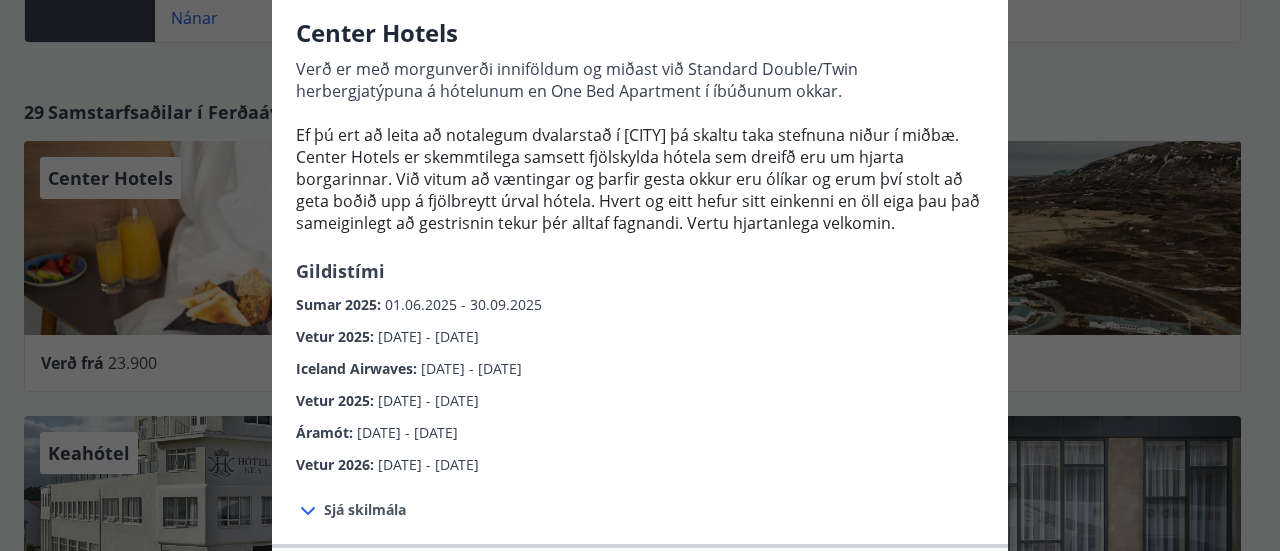 scroll, scrollTop: 120, scrollLeft: 0, axis: vertical 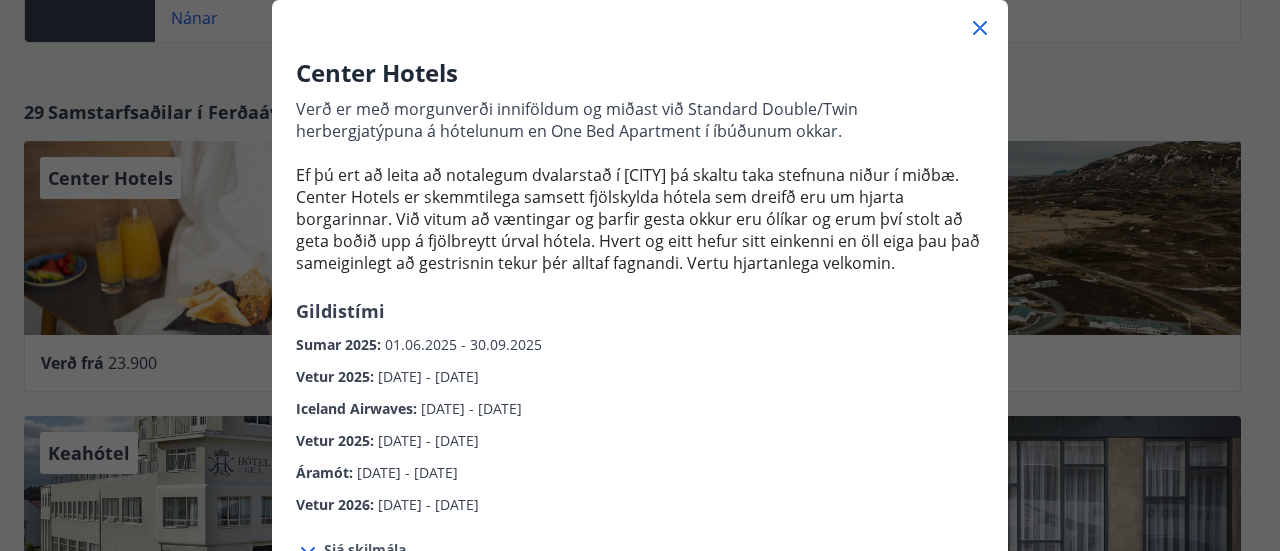click 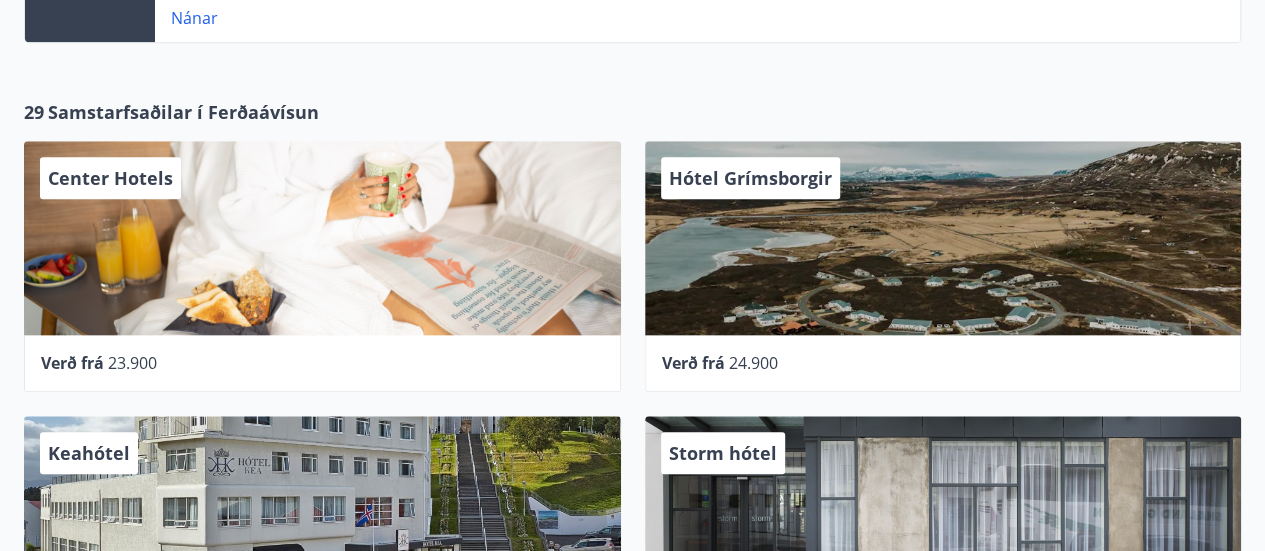 click on "Hótel Grímsborgir" at bounding box center (943, 238) 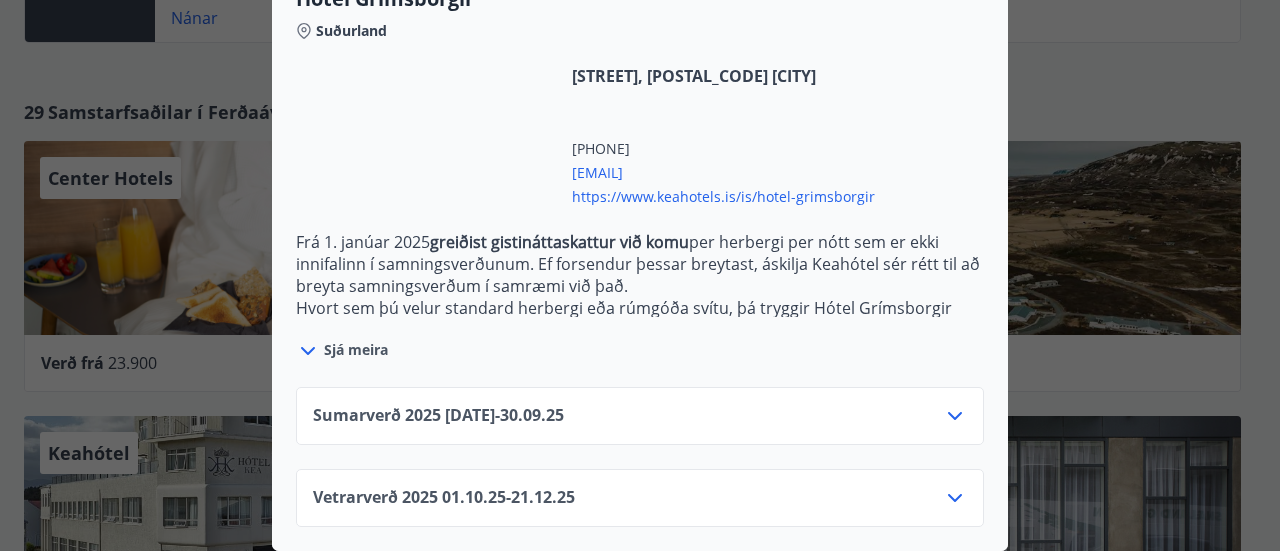 scroll, scrollTop: 588, scrollLeft: 0, axis: vertical 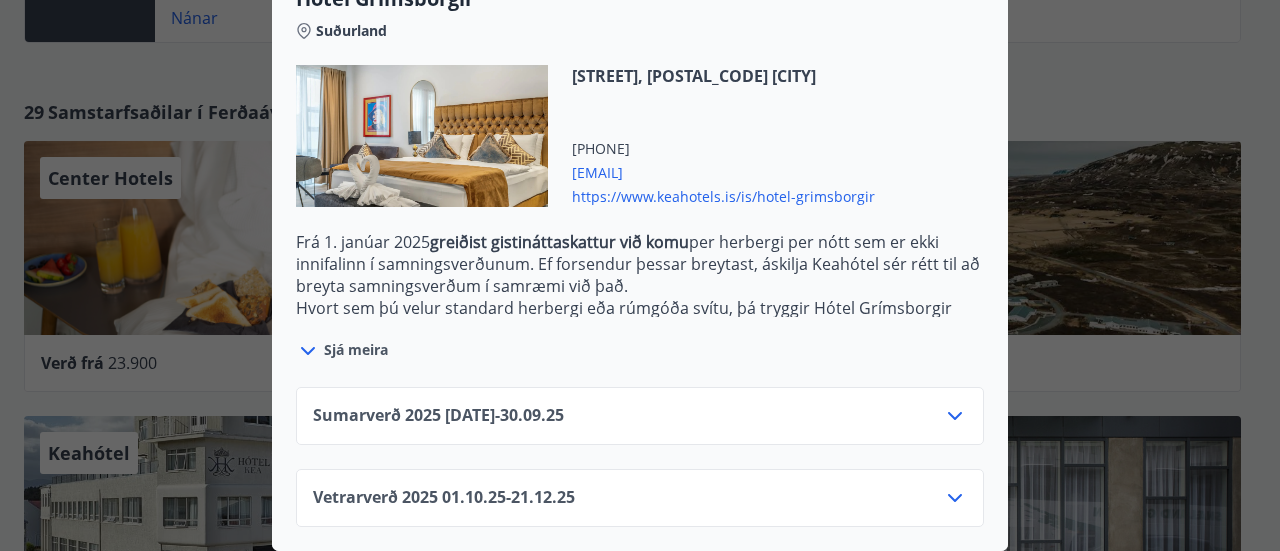 click 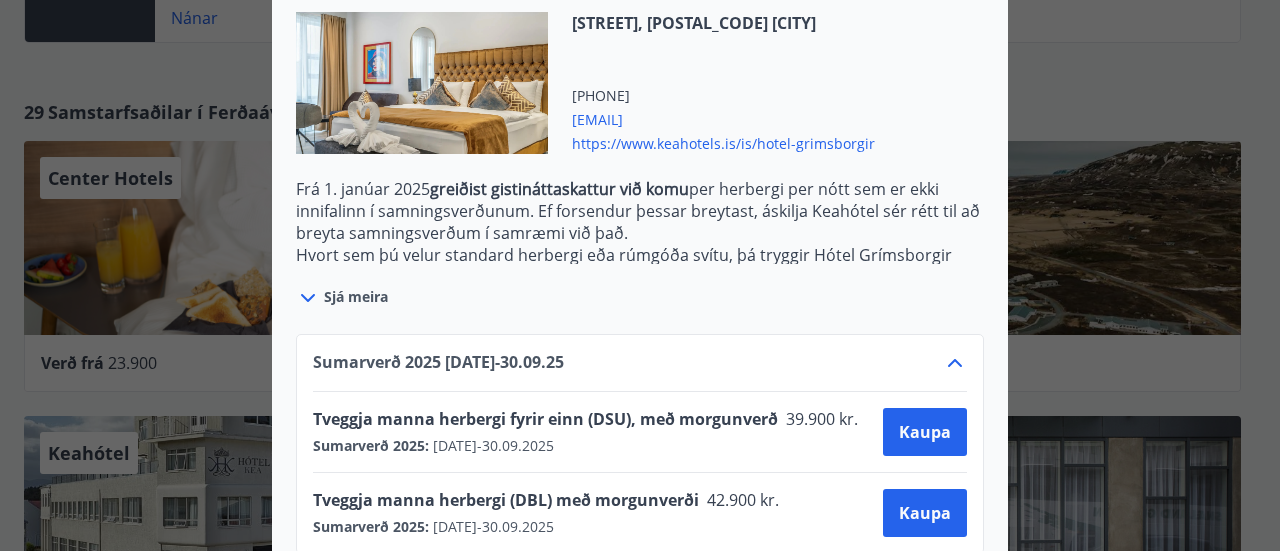 scroll, scrollTop: 750, scrollLeft: 0, axis: vertical 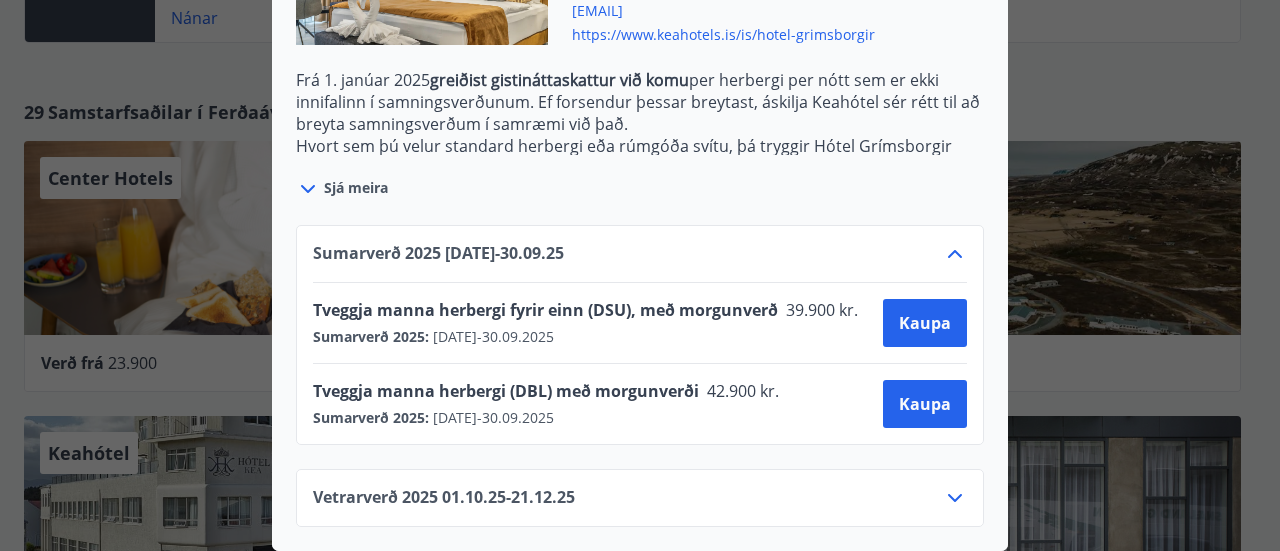 click 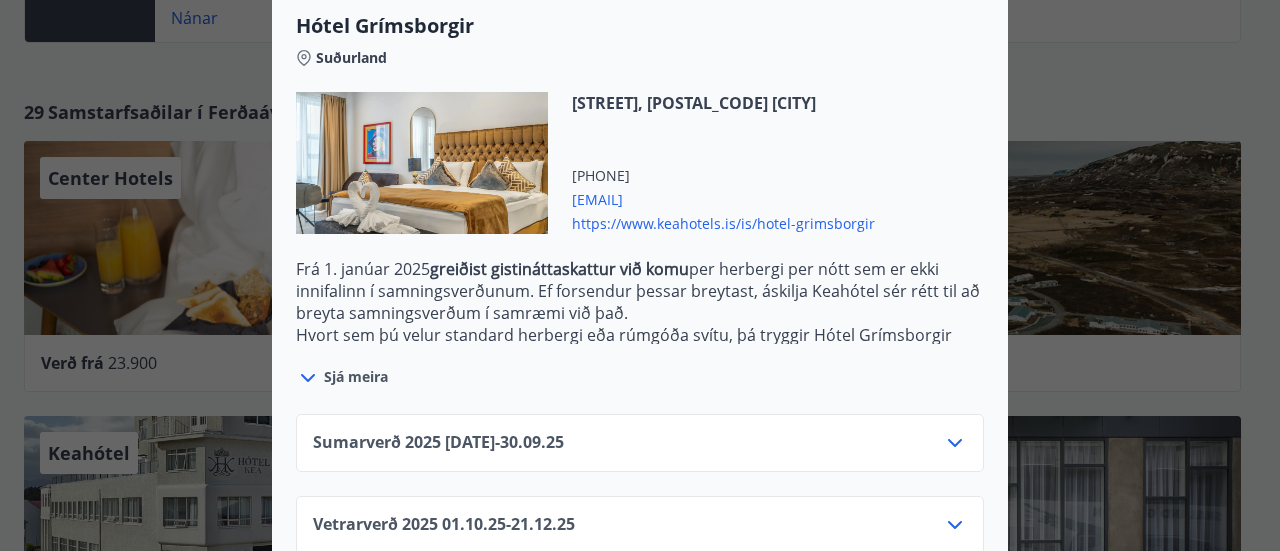 scroll, scrollTop: 428, scrollLeft: 0, axis: vertical 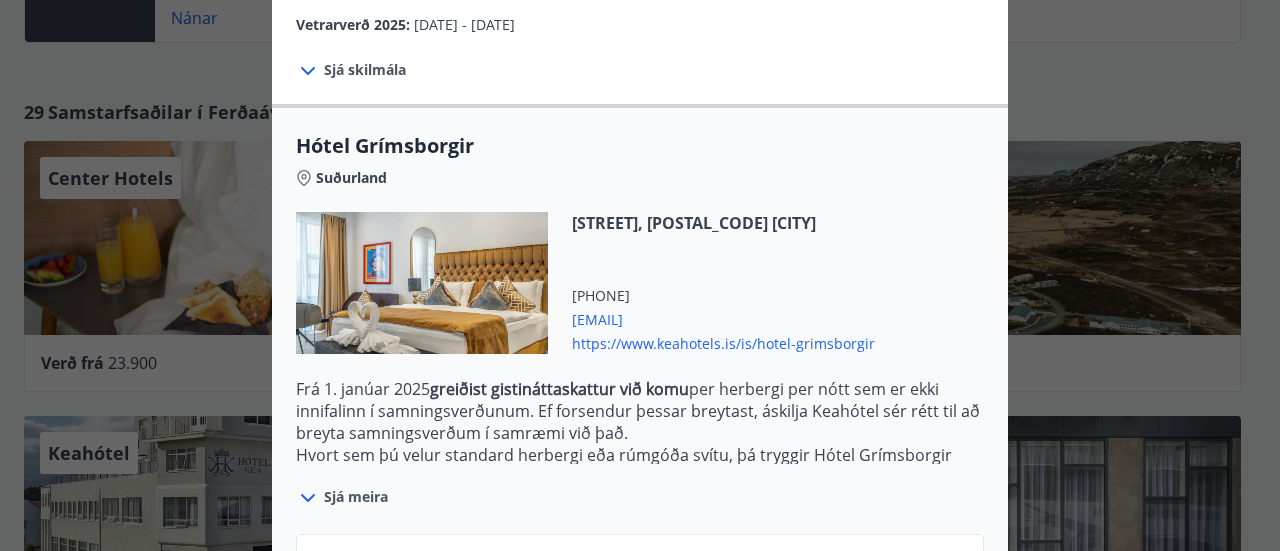 click on "Hótel Grímsborgir Aðeins er hægt að bóka stéttarfélagsverð með því að hafa samband í síma [PHONE] eða með tölvupósti á  [EMAIL]
Hótel Grímsborgir er staðsett í Grímsnesi á Suðurlandi á bökkum Sogsins, vatnsmestu bergvatnsá Íslands. Hótelið er á glæsilegum stað í kjarrivöxnu landi og frá hótelinu er fögur fjallasýn m.a. að Ingólfsfjalli og Búrfelli.
Gildistími Sumarverð [YEAR] : [DATE] - [DATE] Vetrarverð [YEAR] : [DATE] - [DATE] Sjá skilmála Samningsverð eru háð bókunarstöðu og áskilja Keahótel sér rétt til að bjóða hærra verð sé bókunarstaða þannig. Suma daga gætu sést lægri verð á heimasíðu hótelanna. Við bjóðum ykkur þau að sjálfsögðu, ef um sömu bókunar- og
greiðsluskilmála er að ræða.
Afbókunarskilmálar:
Hægt er að afbóka án gjalda allt að 24 klst. fyrir innritun.
Berist afbókun síðar greiðist fullt verð bókunar.
Hótel Grímsborgir Suðurland [PHONE]" at bounding box center [640, -153] 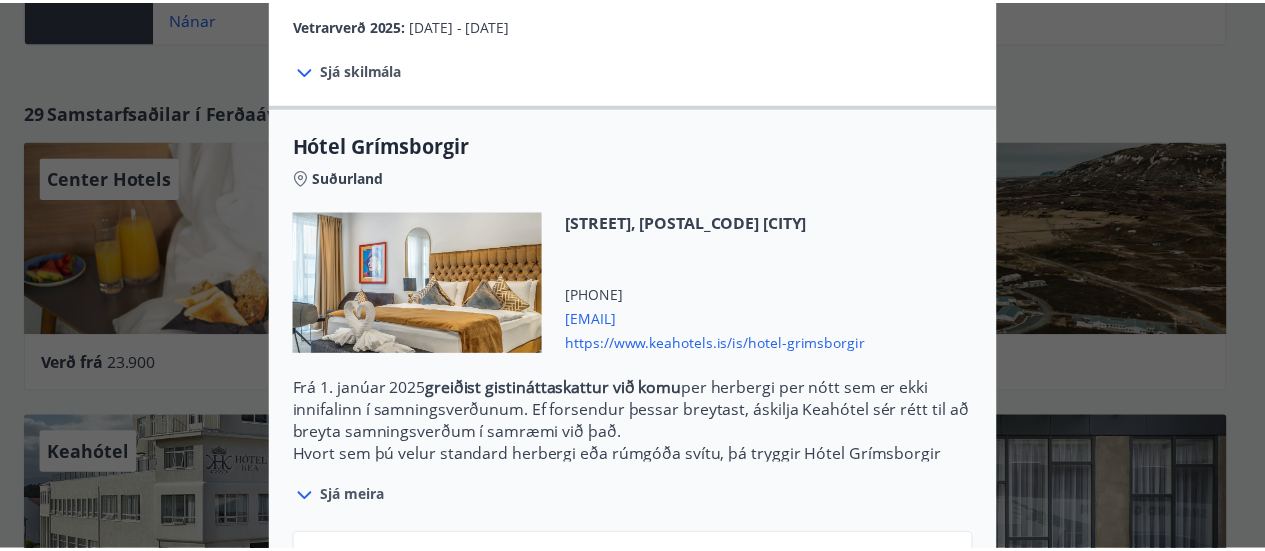 scroll, scrollTop: 0, scrollLeft: 0, axis: both 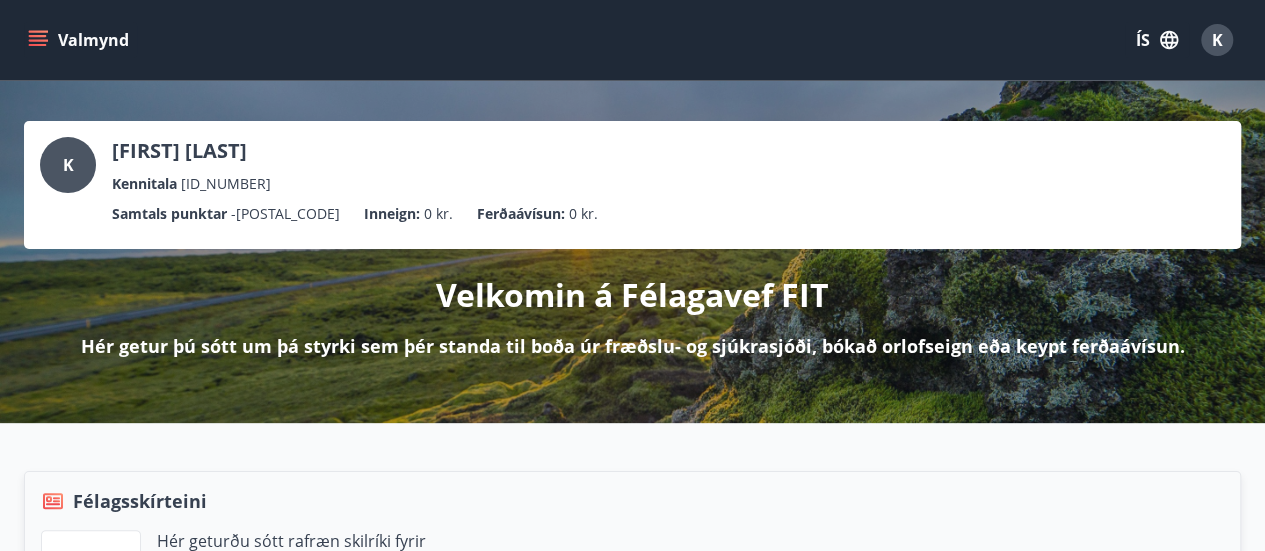 click 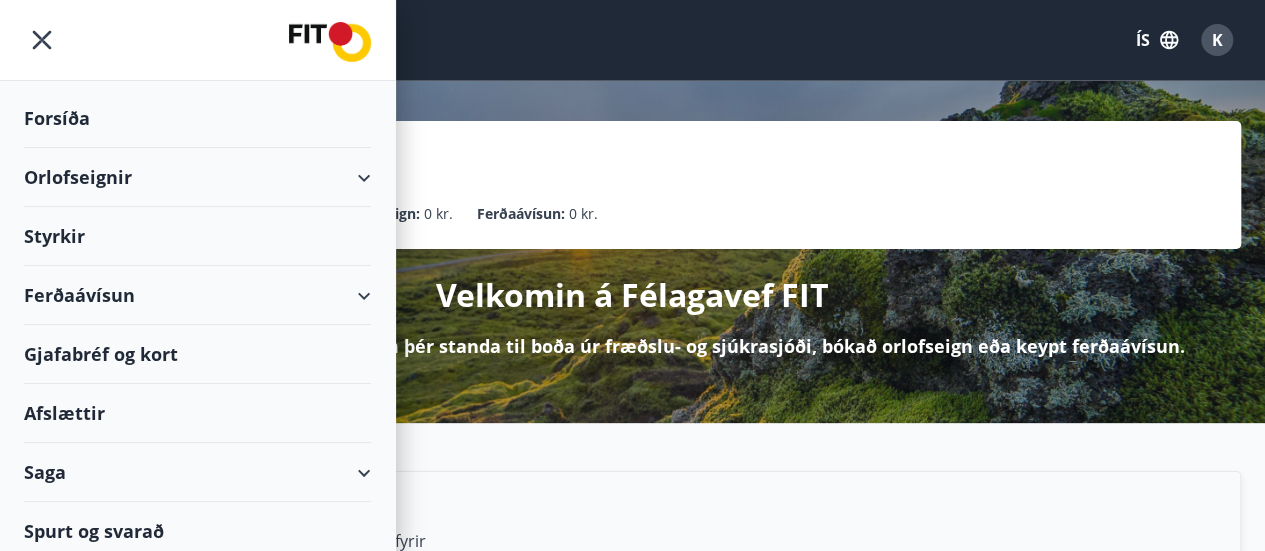 click on "Orlofseignir" at bounding box center [197, 177] 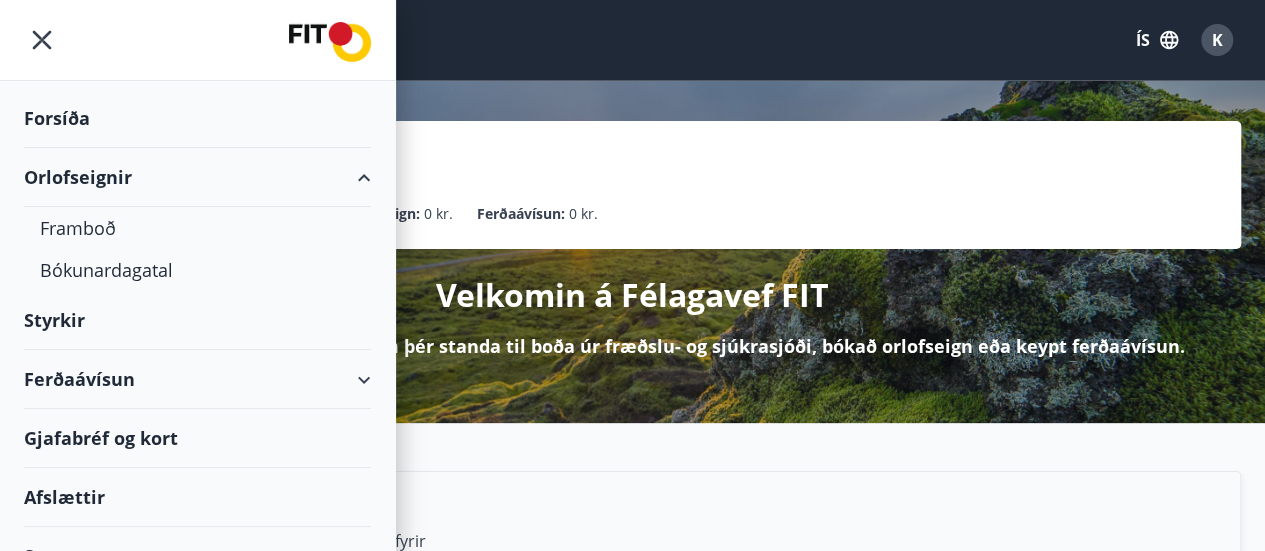 click on "Orlofseignir" at bounding box center [197, 177] 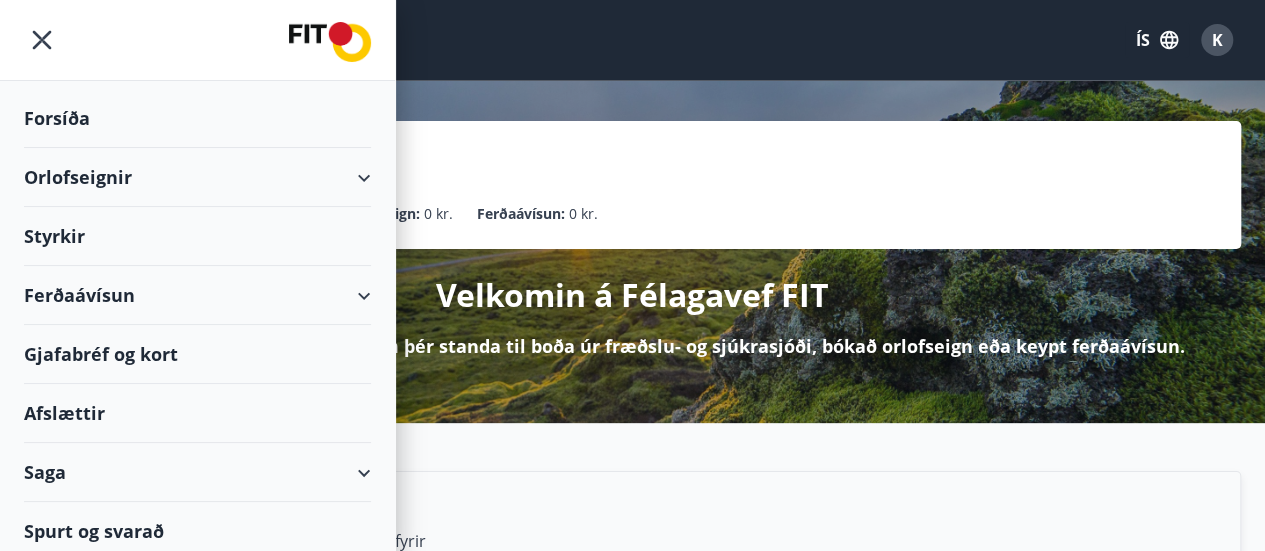 click on "Ferðaávísun" at bounding box center (197, 295) 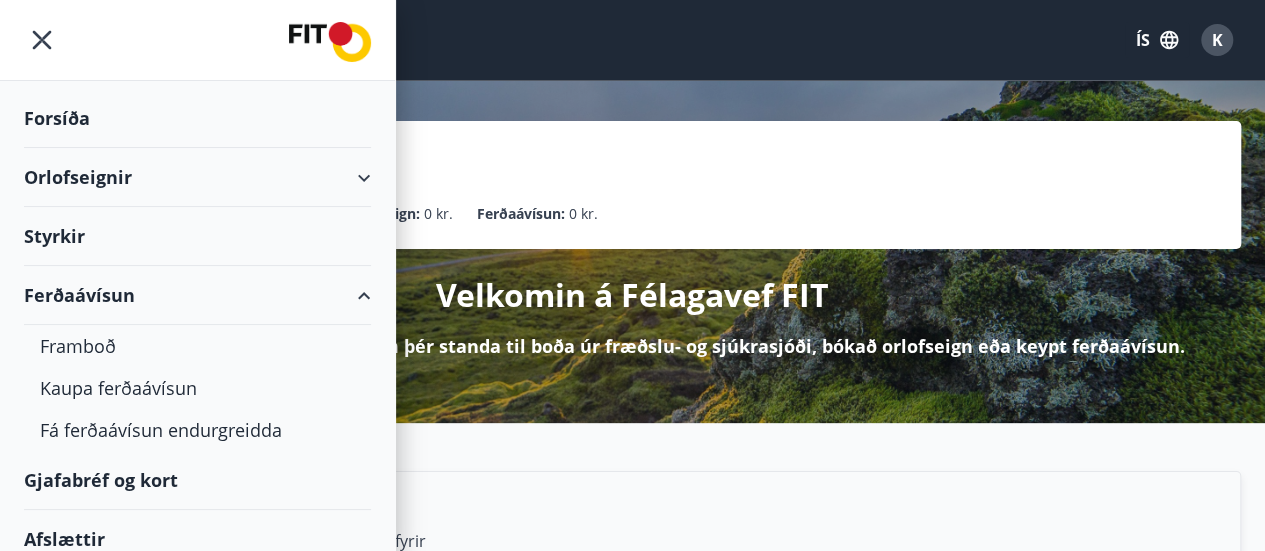 click on "Ferðaávísun" at bounding box center [197, 295] 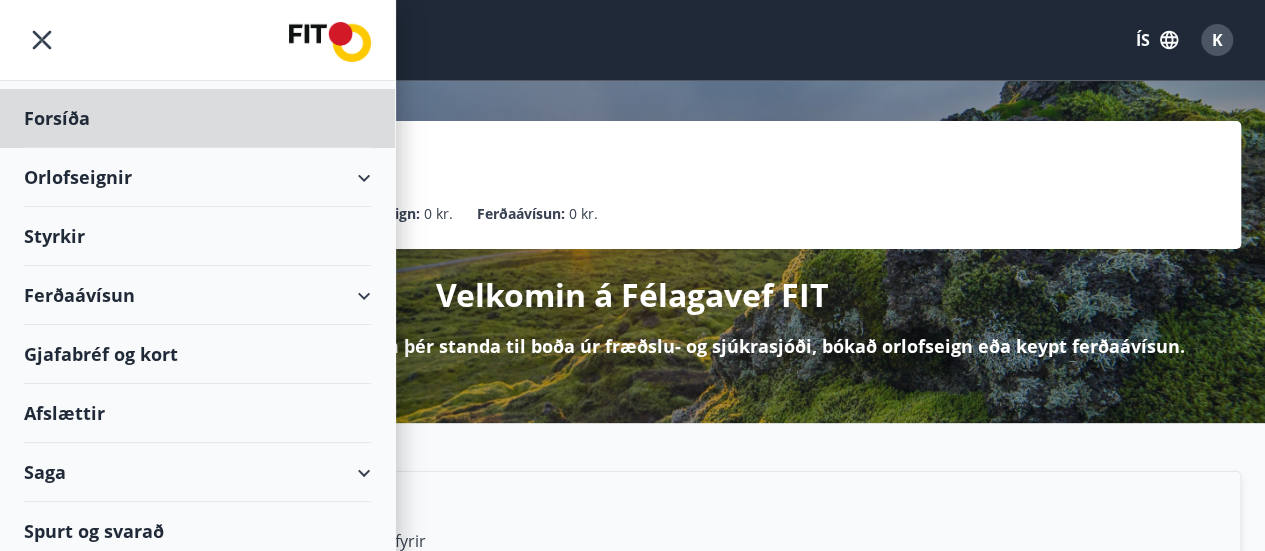 click on "Styrkir" at bounding box center [197, 118] 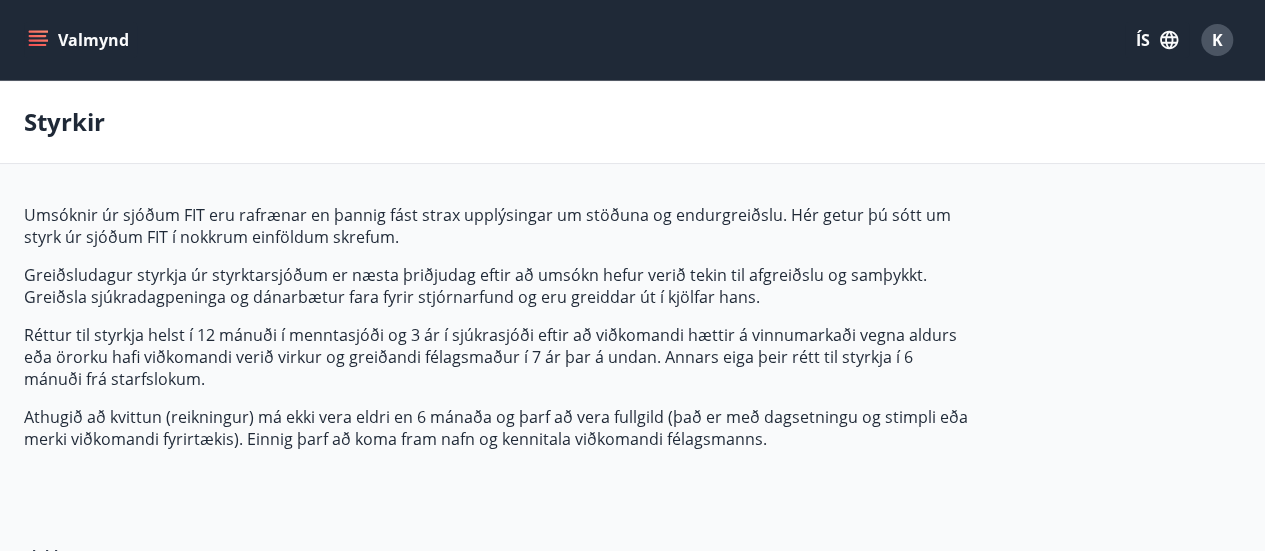 type on "***" 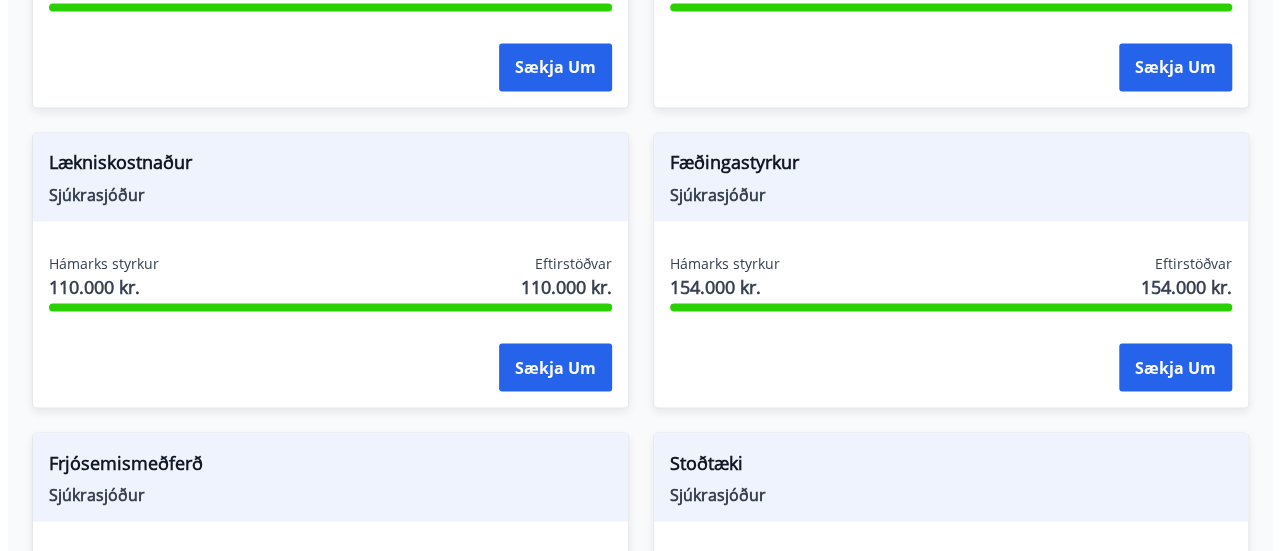 scroll, scrollTop: 1720, scrollLeft: 0, axis: vertical 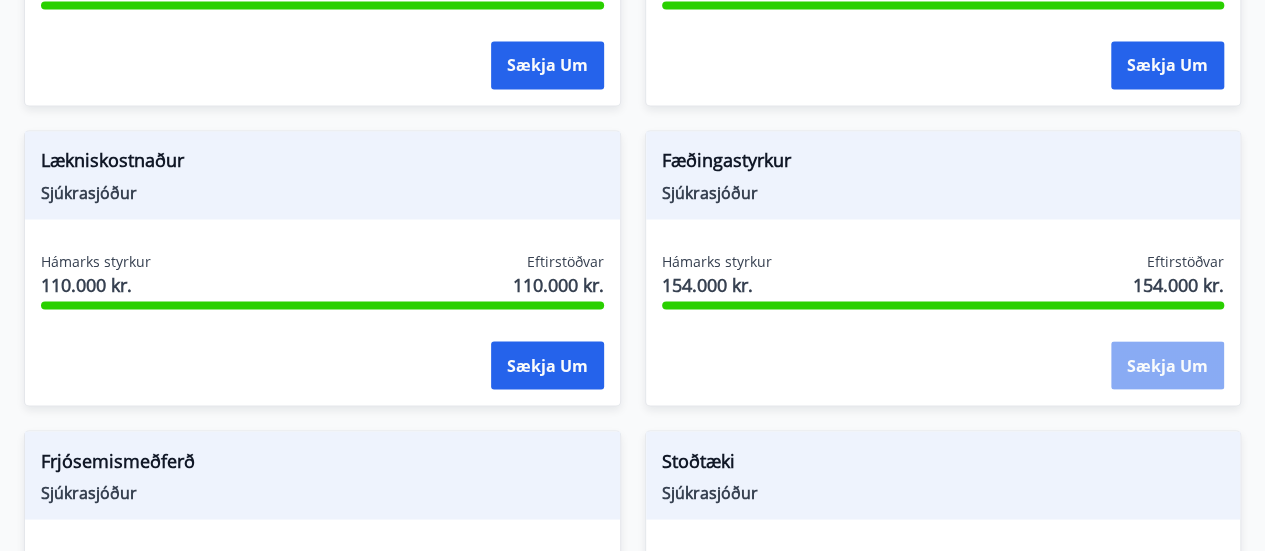 click on "Sækja um" at bounding box center [1167, 365] 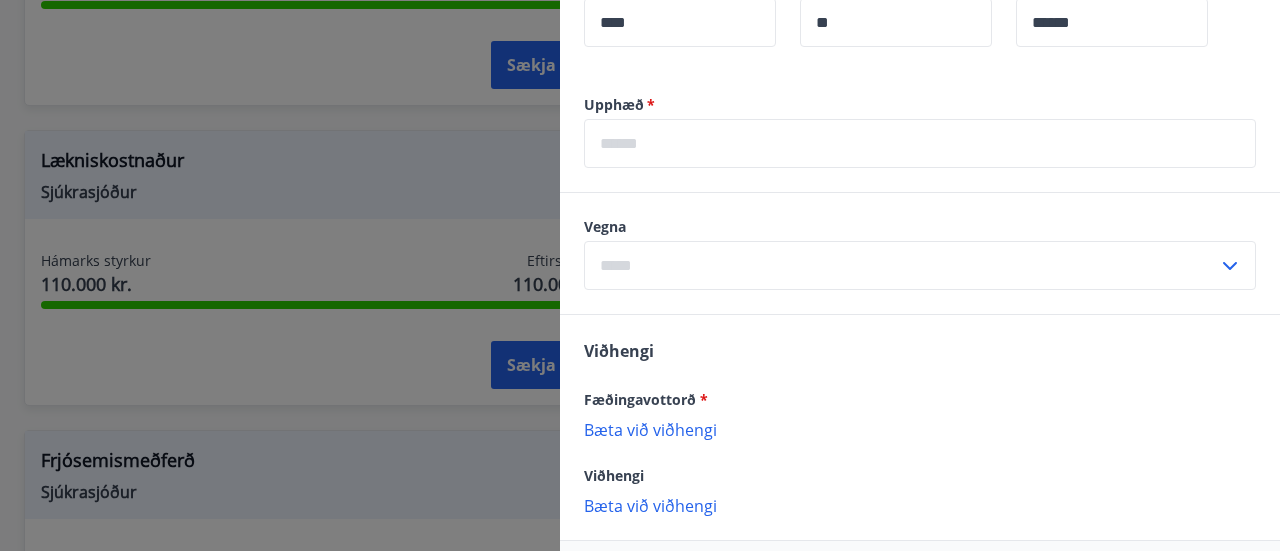 scroll, scrollTop: 880, scrollLeft: 0, axis: vertical 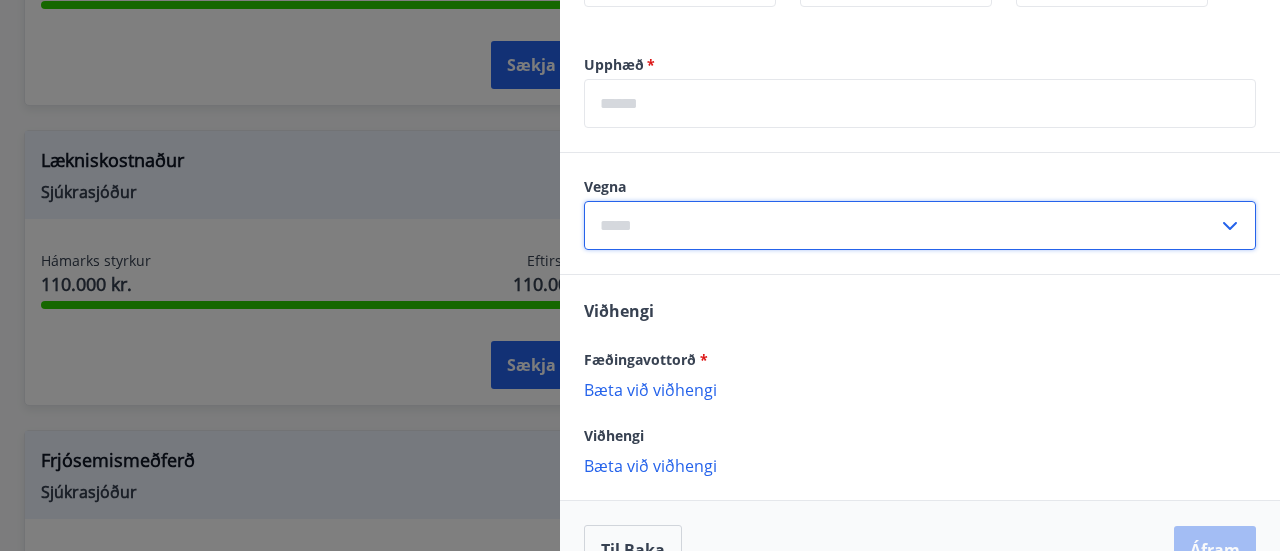 click at bounding box center [901, 225] 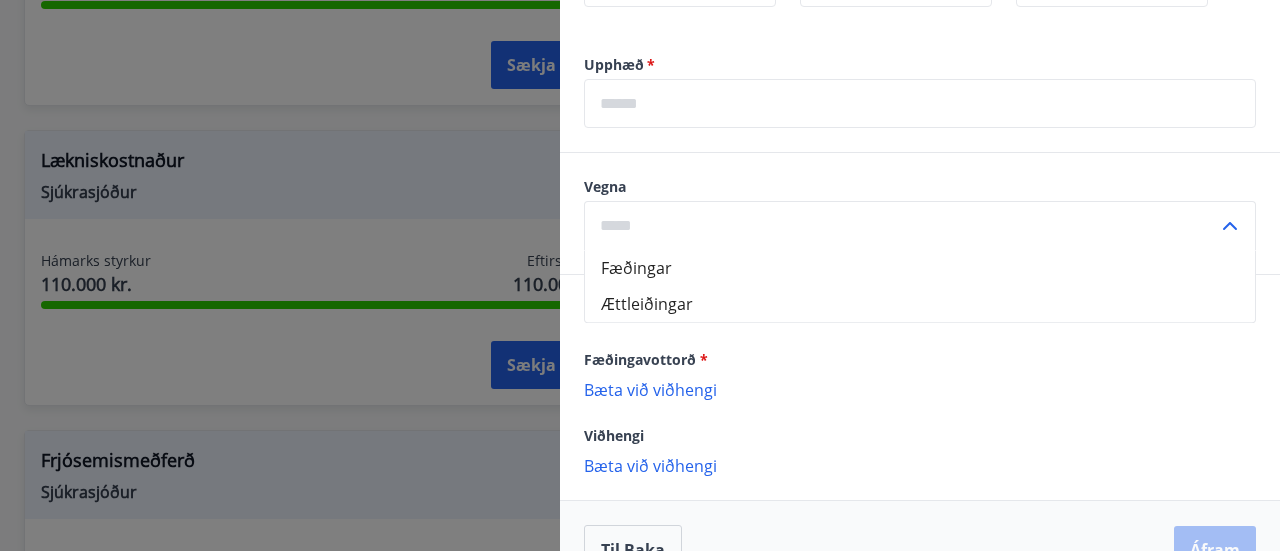 click on "Vegna" at bounding box center (920, 187) 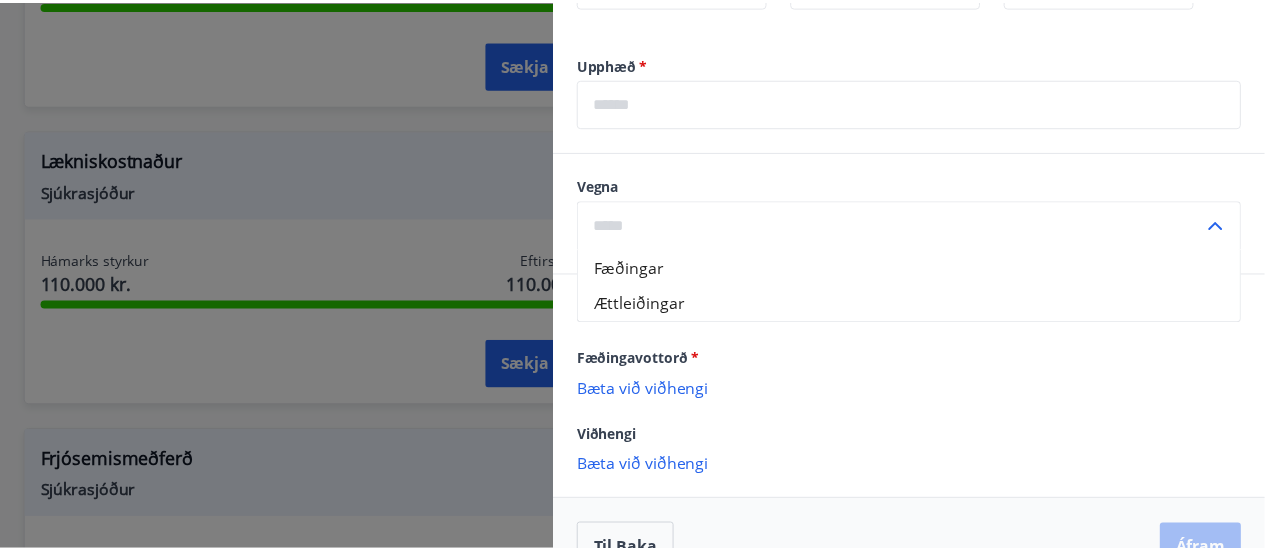 scroll, scrollTop: 920, scrollLeft: 0, axis: vertical 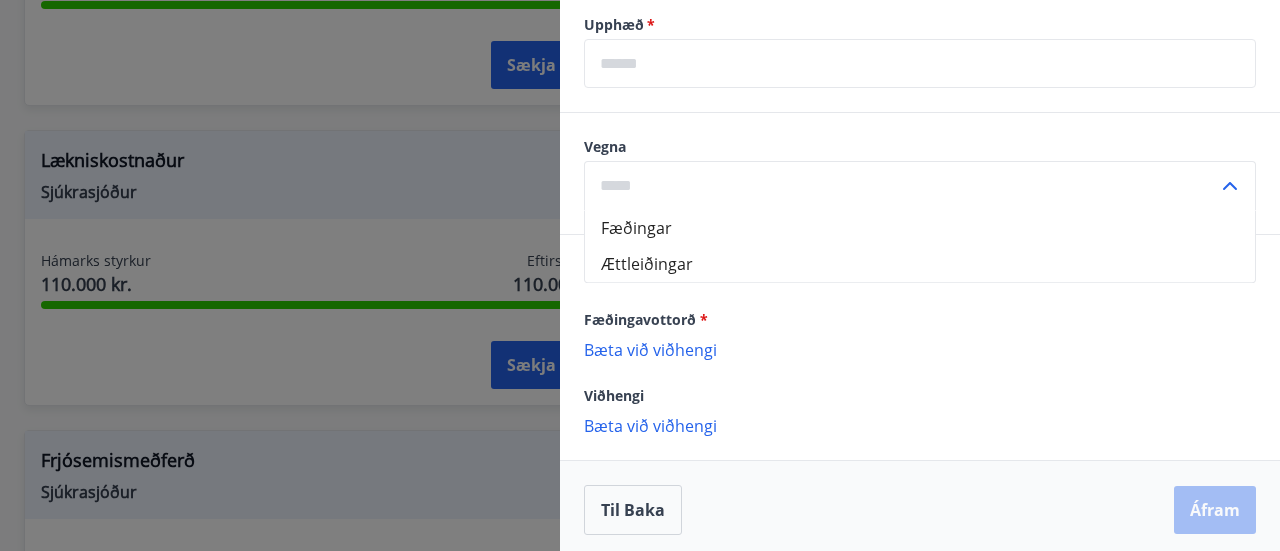 click at bounding box center (640, 275) 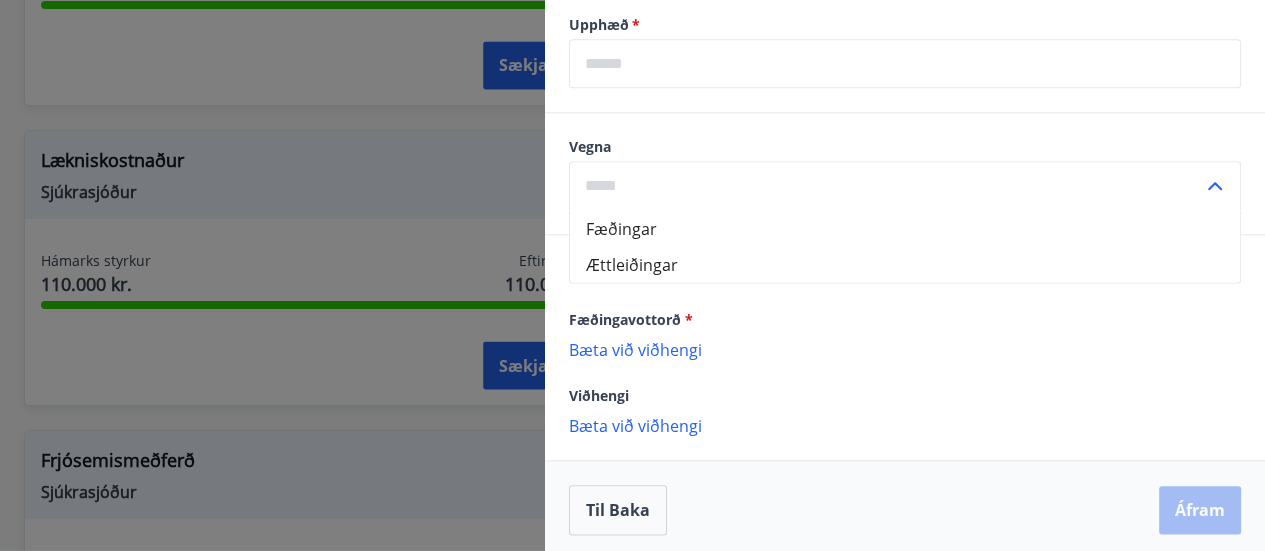 scroll, scrollTop: 0, scrollLeft: 0, axis: both 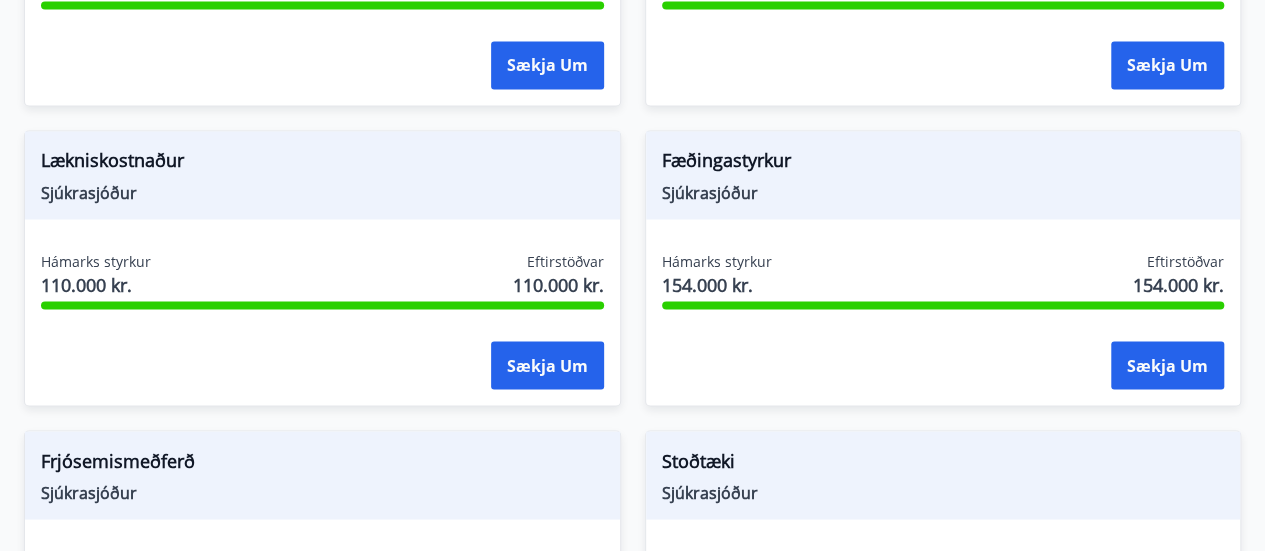 type 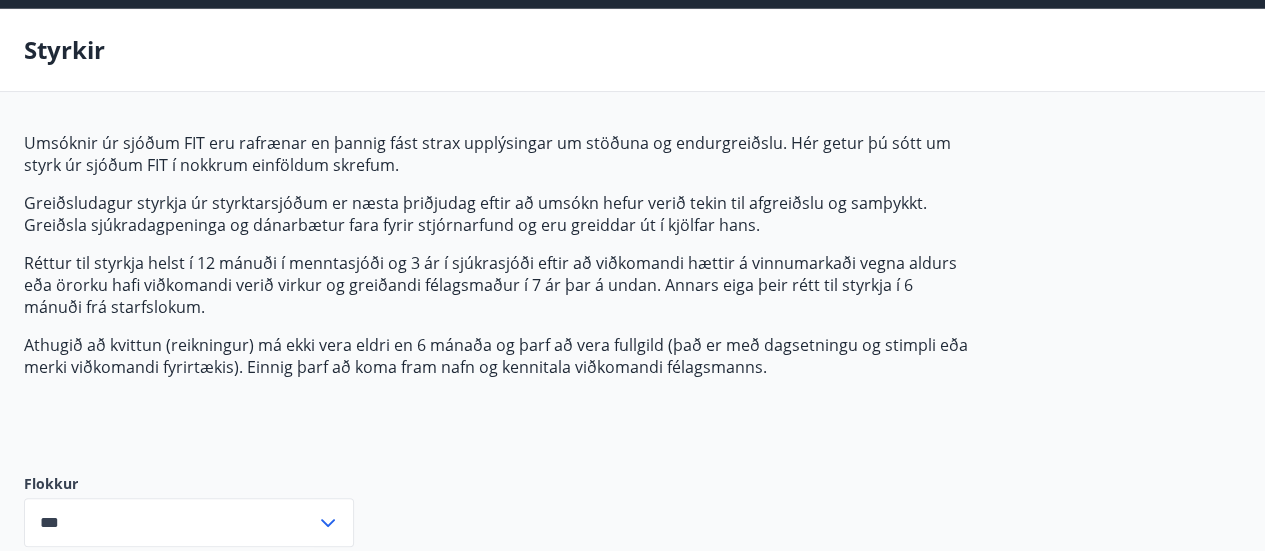 scroll, scrollTop: 0, scrollLeft: 0, axis: both 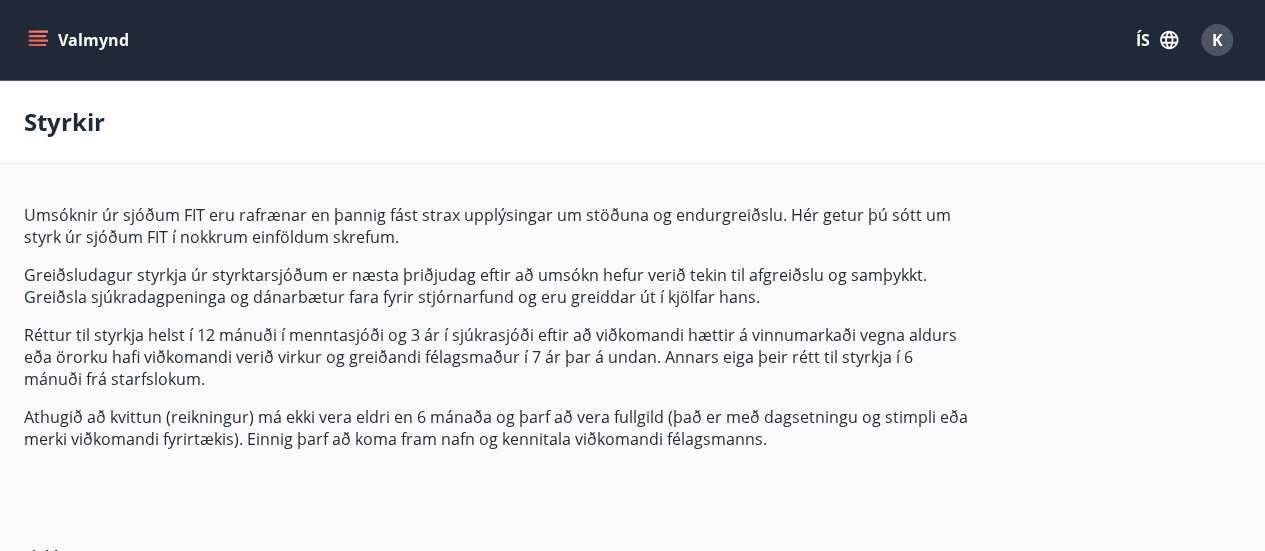 click 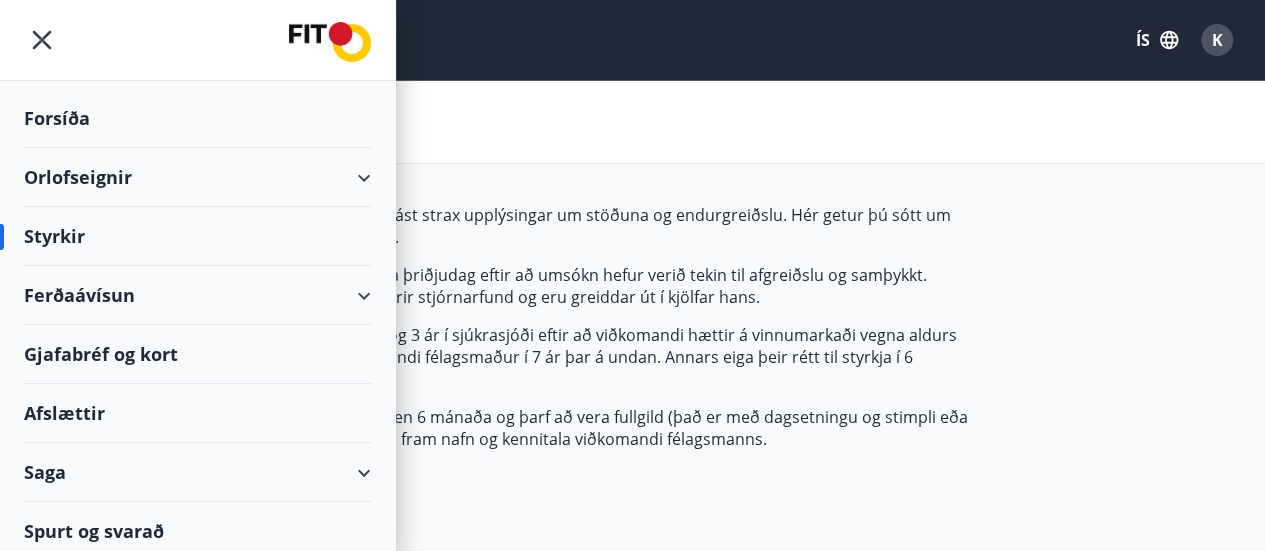 click on "Afslættir" at bounding box center [197, 413] 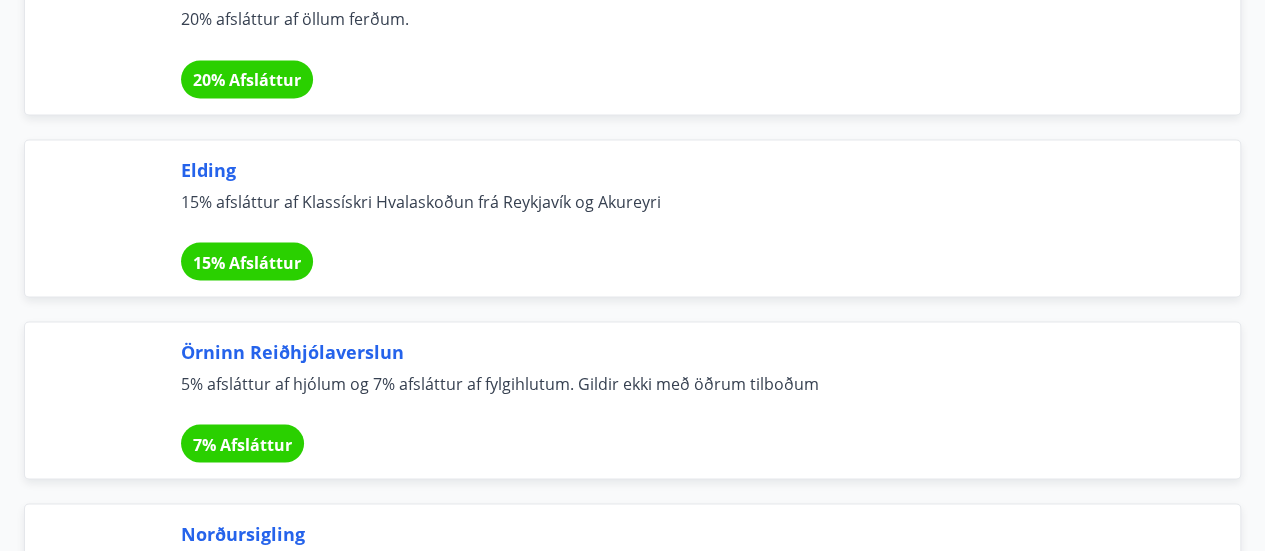 scroll, scrollTop: 9360, scrollLeft: 0, axis: vertical 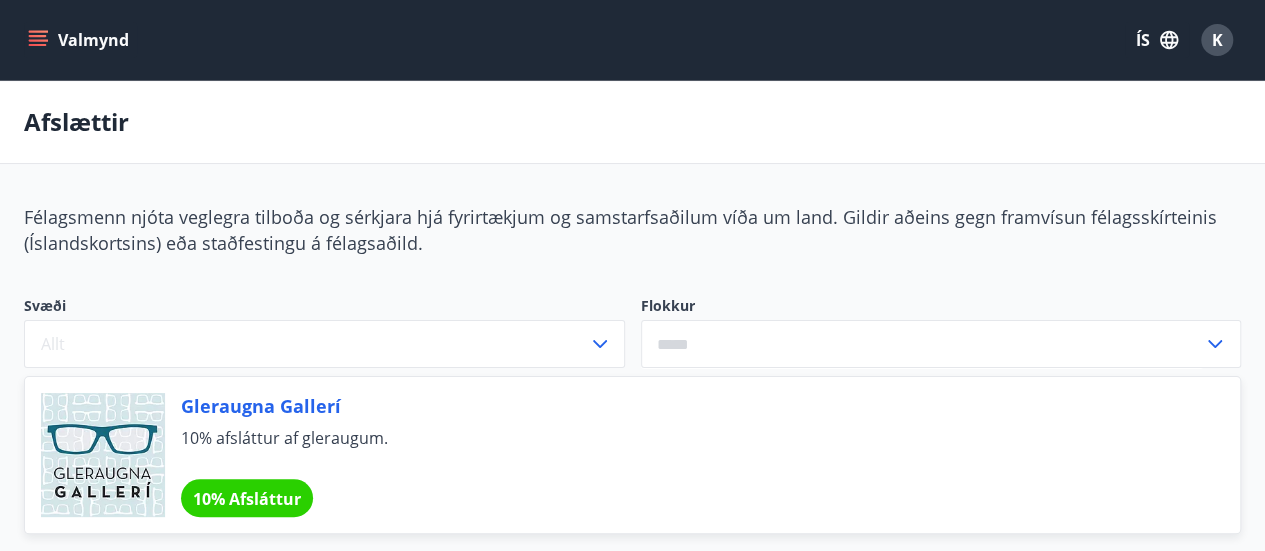 click 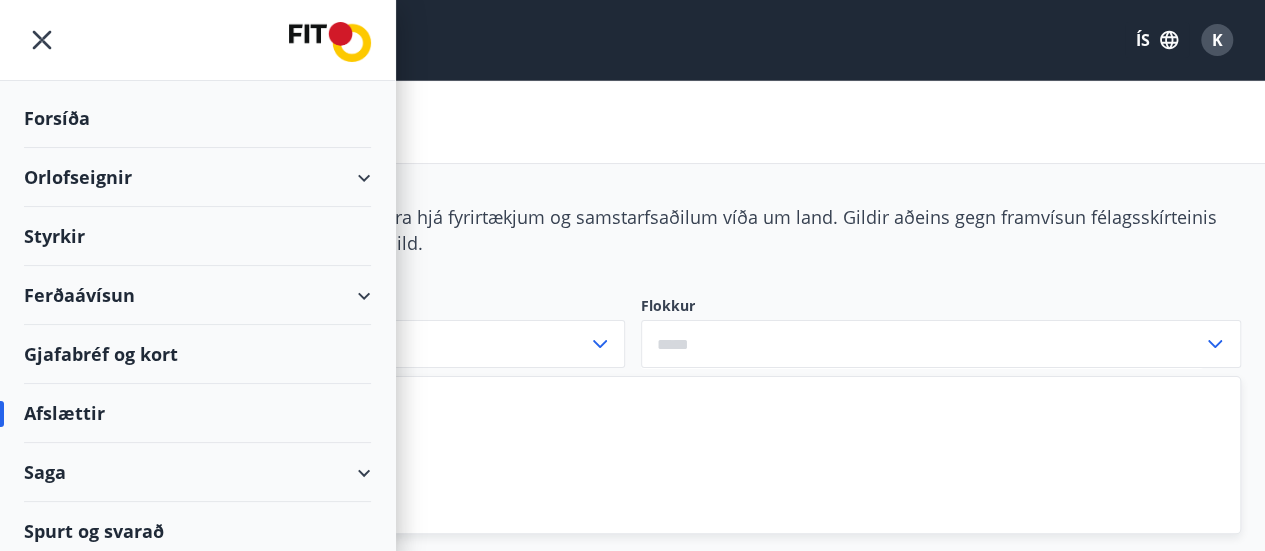 click on "Orlofseignir" at bounding box center (197, 177) 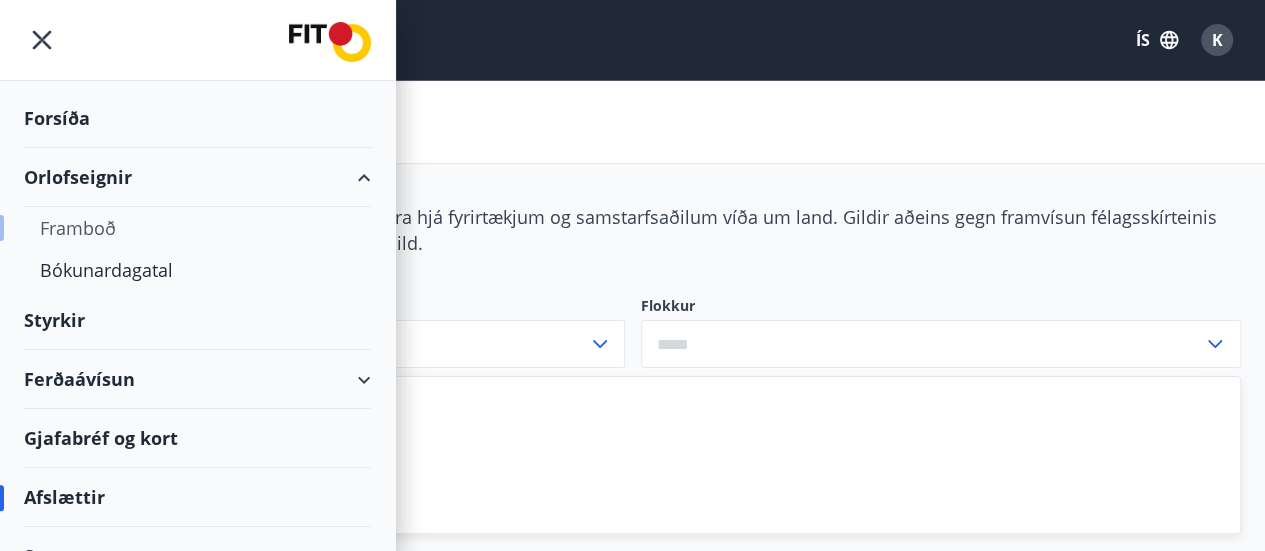 click on "Framboð" at bounding box center [197, 228] 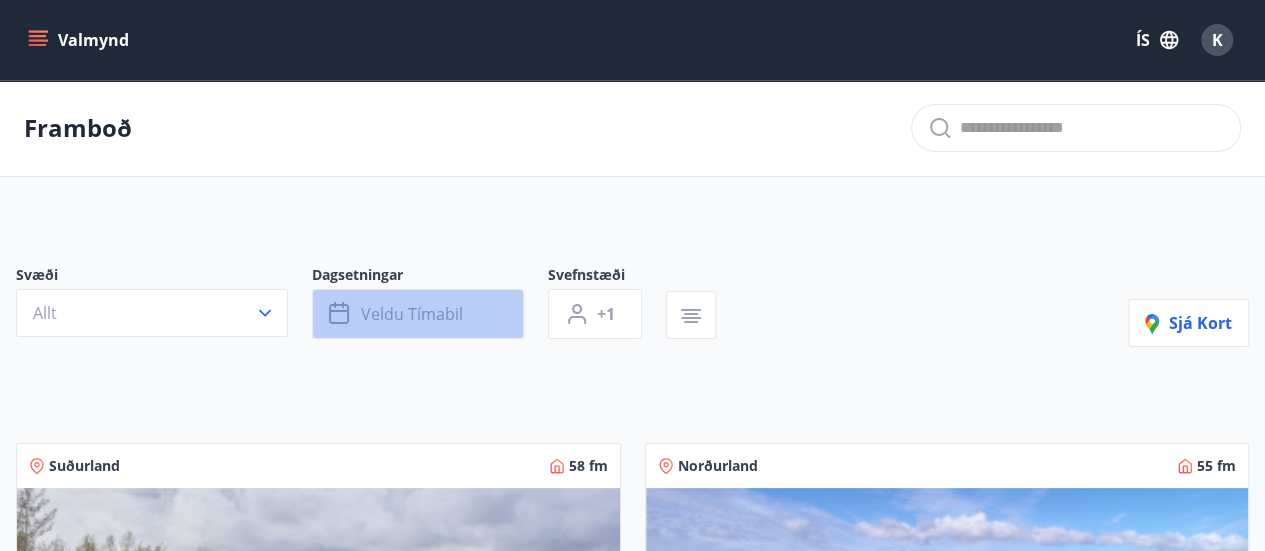 click on "Veldu tímabil" at bounding box center (412, 314) 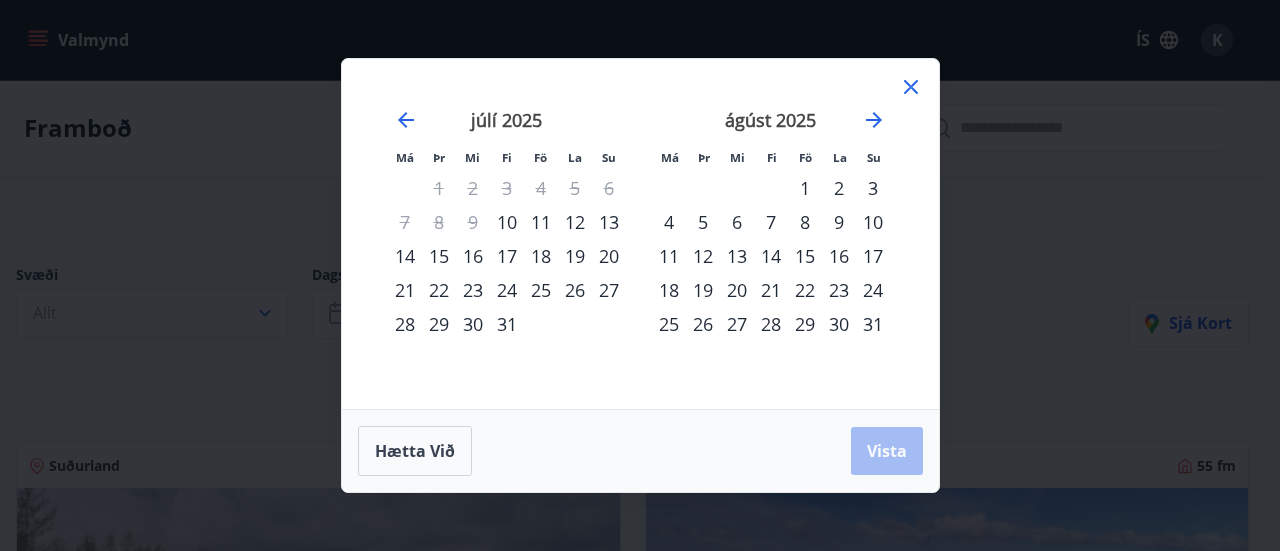 click on "11" at bounding box center [541, 222] 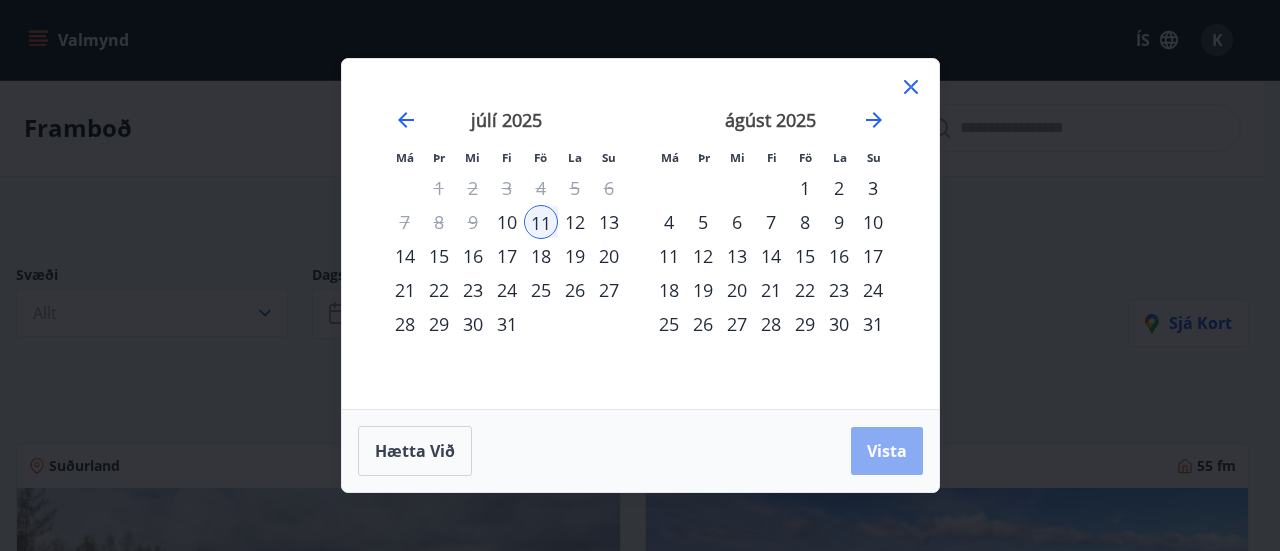 click on "Vista" at bounding box center (887, 451) 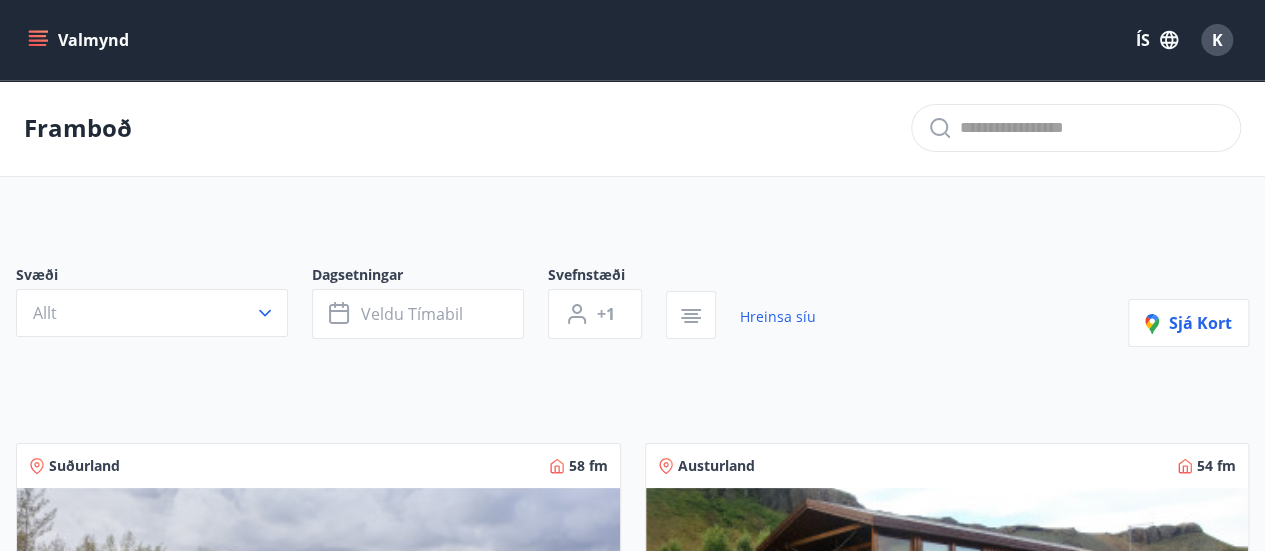 type 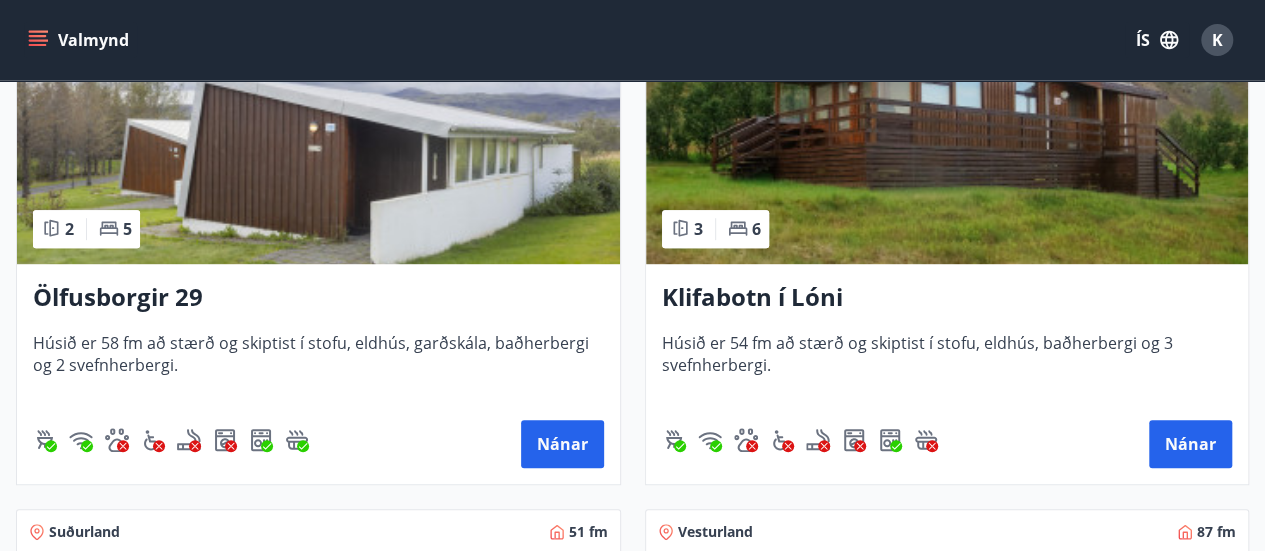 scroll, scrollTop: 480, scrollLeft: 0, axis: vertical 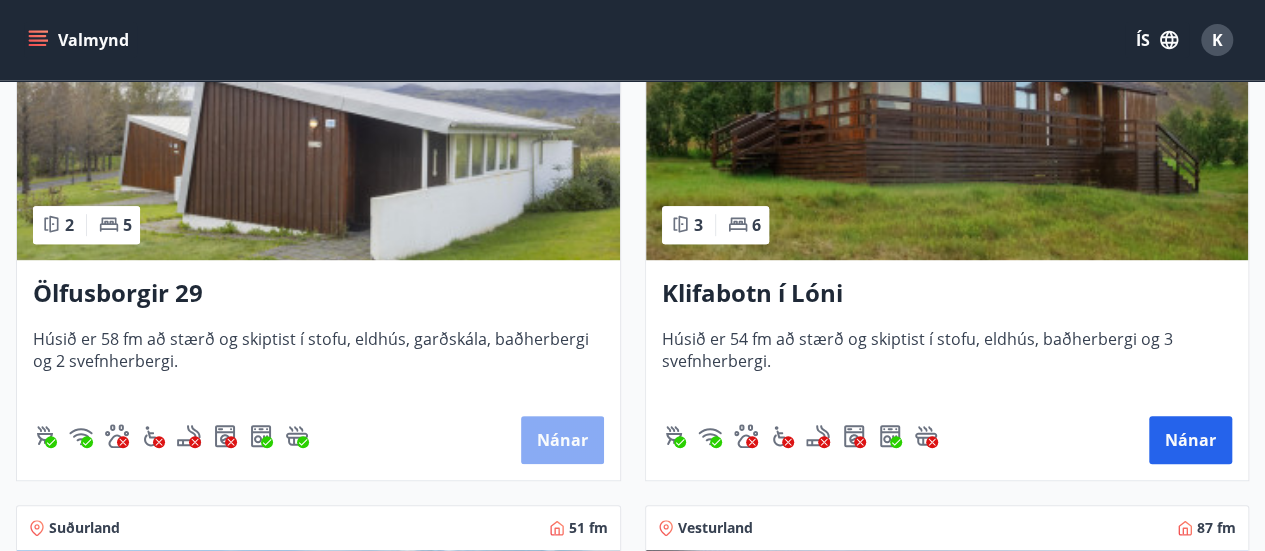 click on "Nánar" at bounding box center [562, 440] 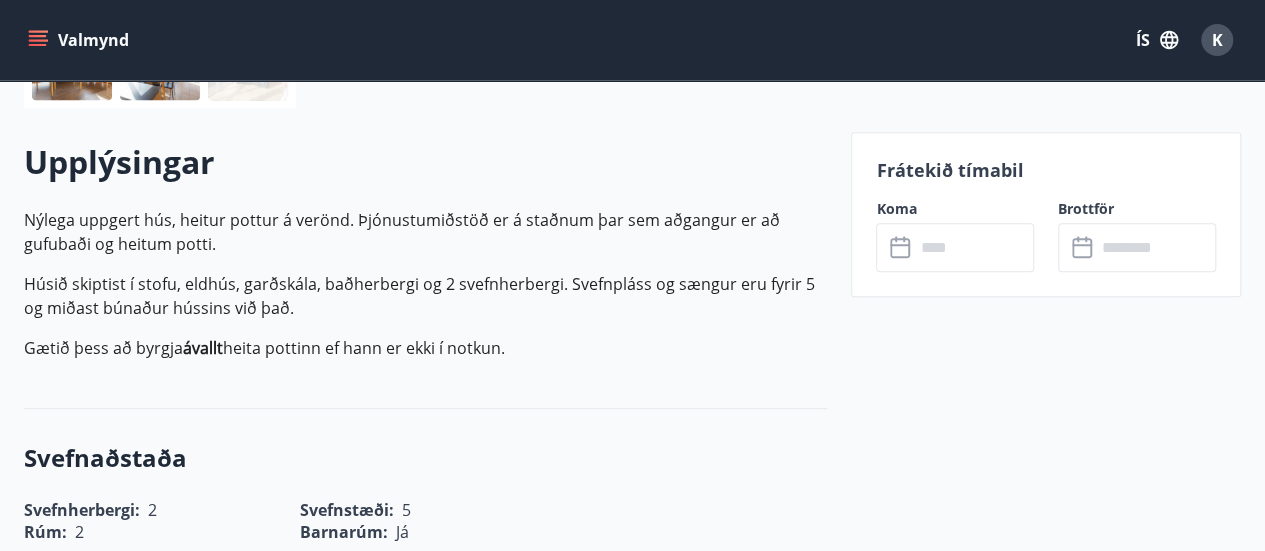 scroll, scrollTop: 600, scrollLeft: 0, axis: vertical 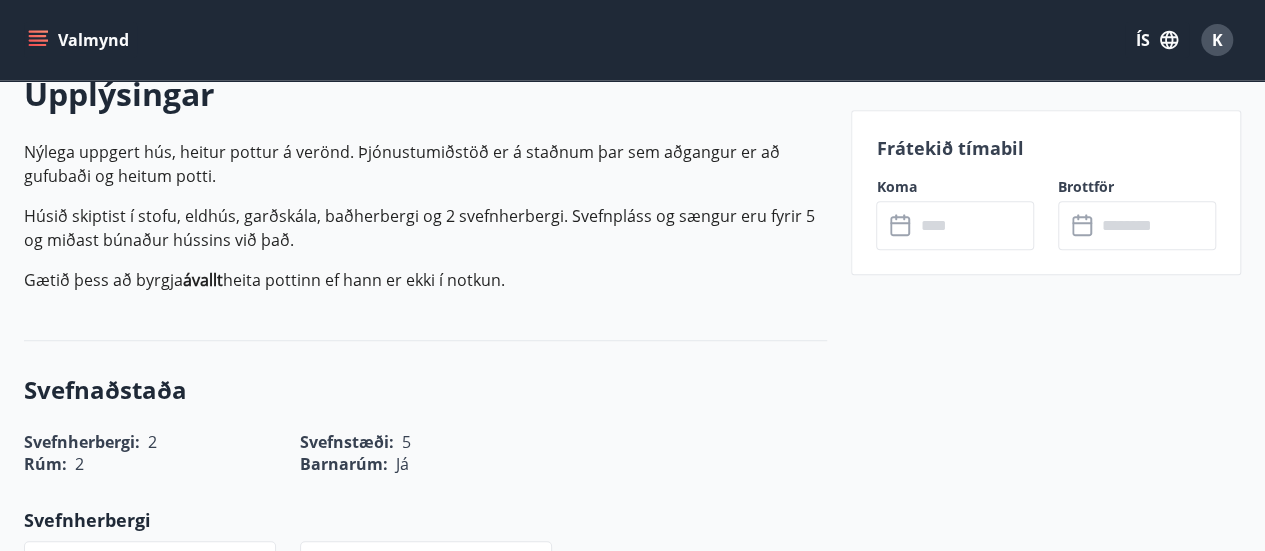 click on "Valmynd" at bounding box center [80, 40] 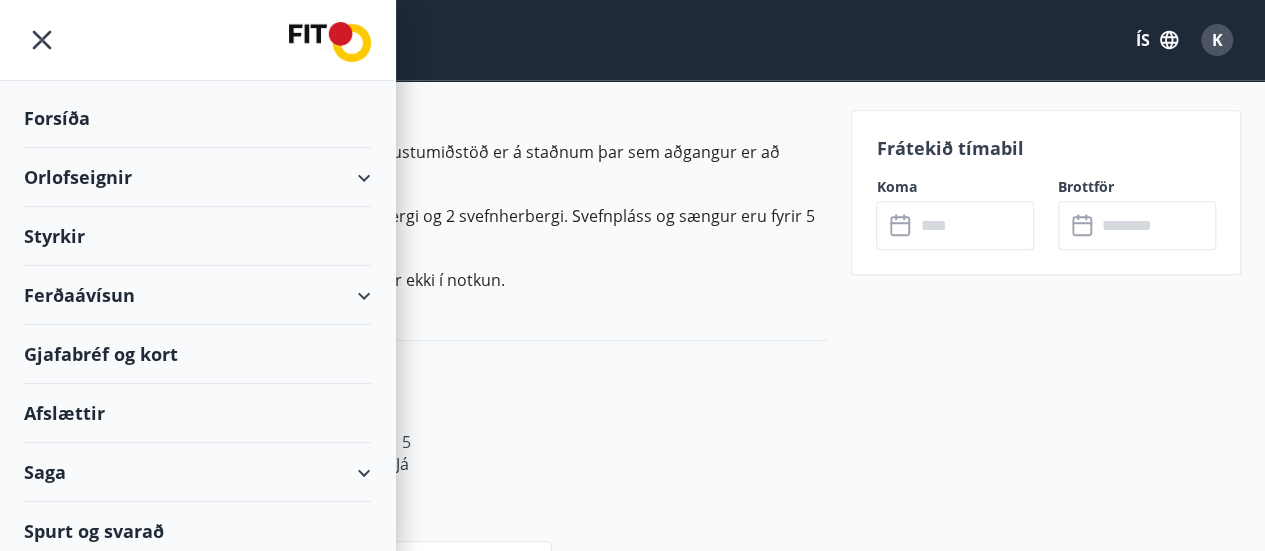click on "Orlofseignir" at bounding box center [197, 177] 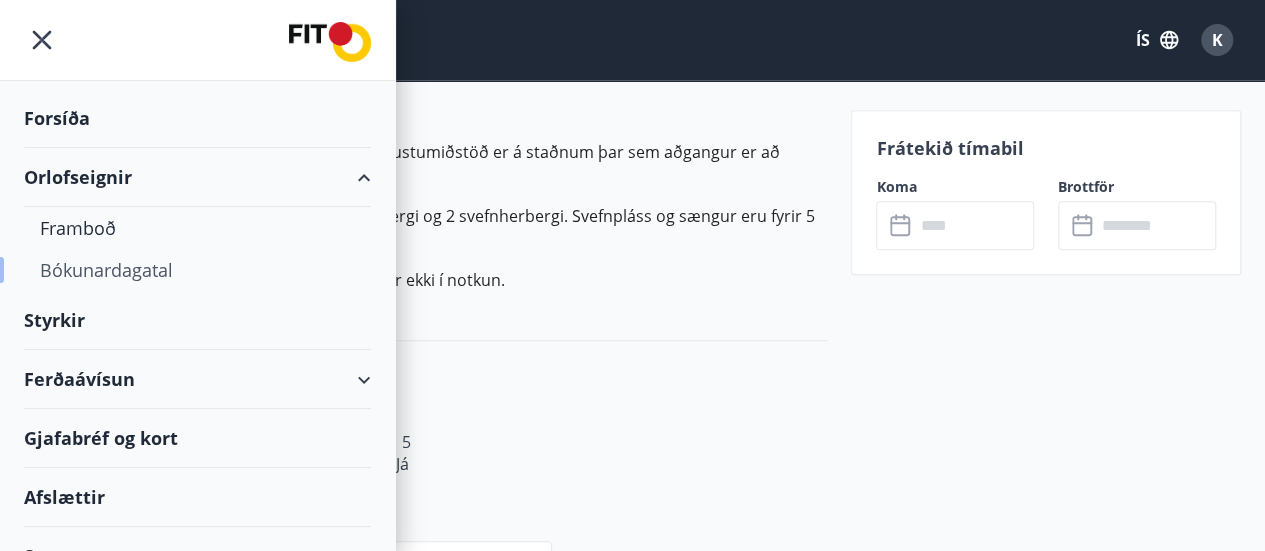 click on "Bókunardagatal" at bounding box center (197, 270) 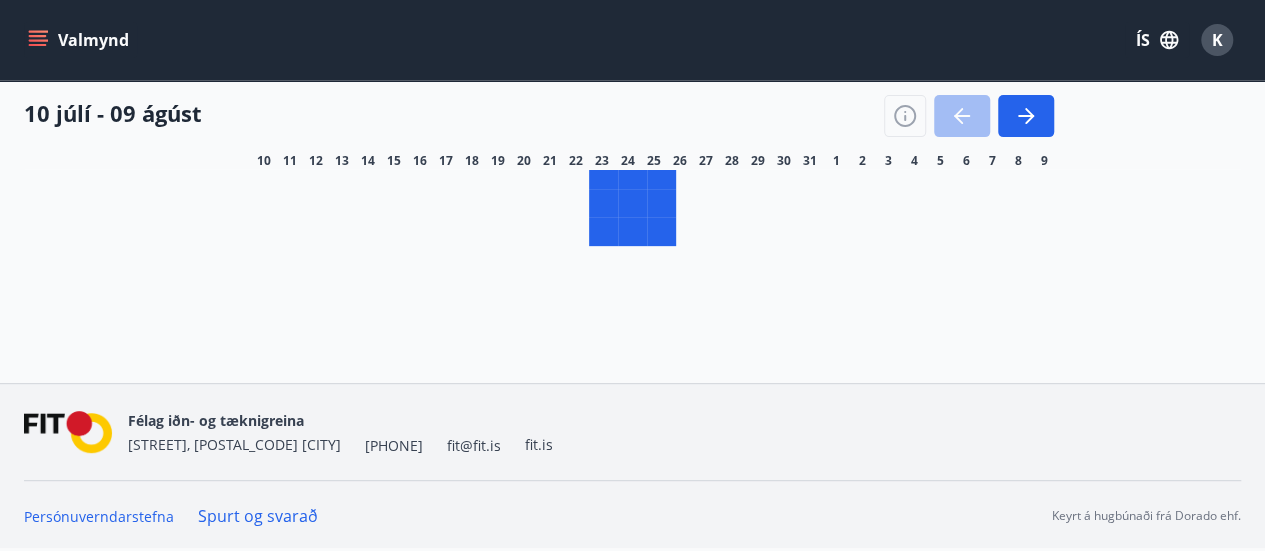 scroll, scrollTop: 300, scrollLeft: 0, axis: vertical 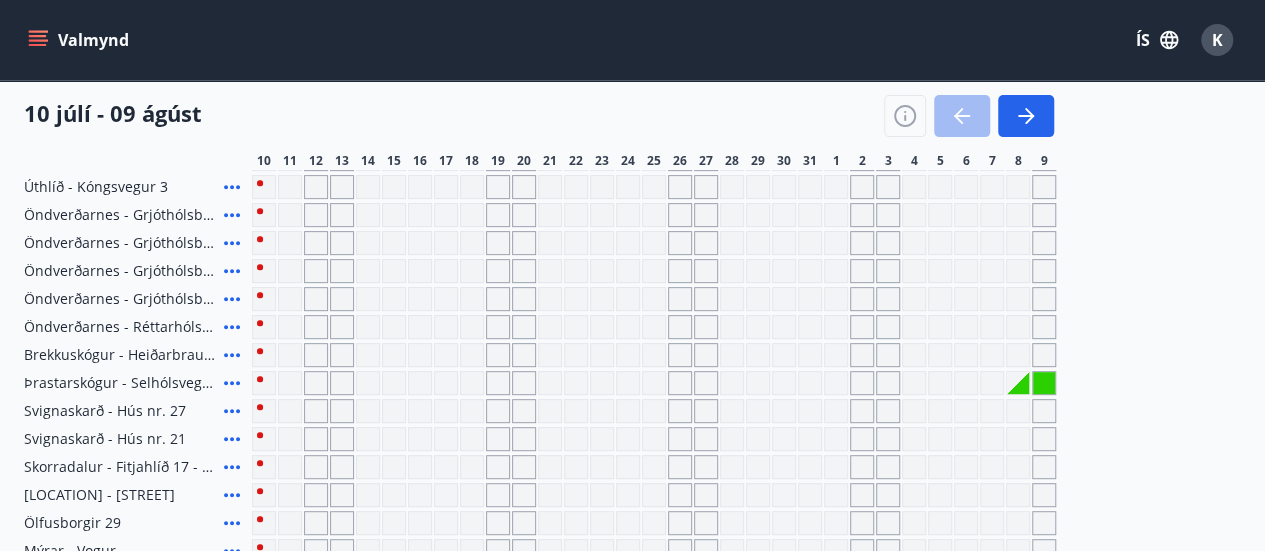 click on "[CITY] - [CITY] [STREET] - [STREET] [STREET] - [STREET] [STREET] - [STREET] [STREET] - [STREET] [STREET] - [STREET] [STREET] - [STREET] [STREET] - [STREET] [STREET] - [STREET] [STREET] - [STREET] [STREET] - [STREET] [LOCATION] - [STREET] - [LOCATION] [LOCATION] - [STREET] - [LOCATION] [STREET] [CITY] [CITY] - [STREET] [CITY] - [STREET] [CITY] - [STREET] [CITY] - [STREET] [CITY] - [STREET] [CITY] - [STREET] [CITY] - [STREET] [CITY] - [STREET] [CITY] - [STREET] [CITY] - [STREET] [CITY] - [STREET] [CITY] - [STREET] [CITY] - [STREET] [CITY] - [STREET] [CITY] - [STREET] [CITY] - [STREET]" at bounding box center (632, 537) 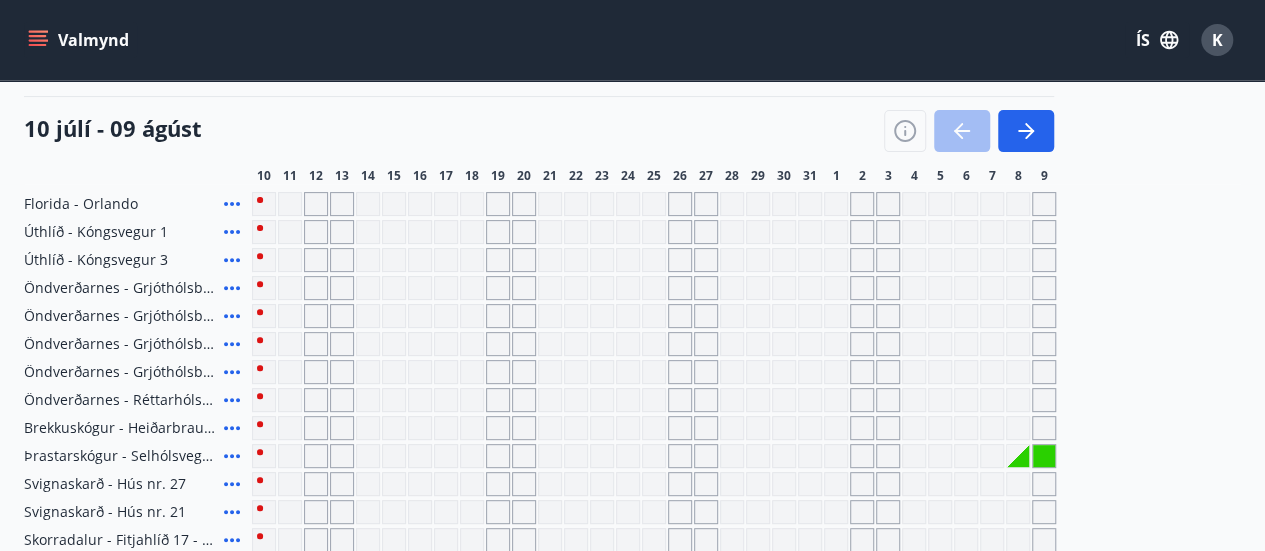 scroll, scrollTop: 237, scrollLeft: 0, axis: vertical 